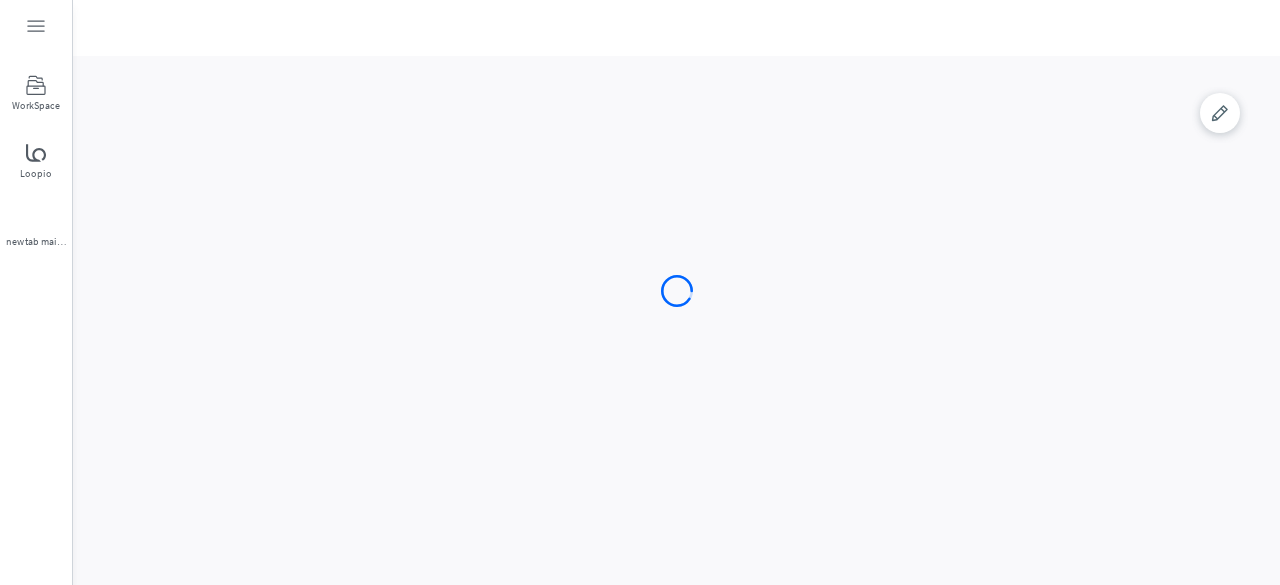 scroll, scrollTop: 0, scrollLeft: 0, axis: both 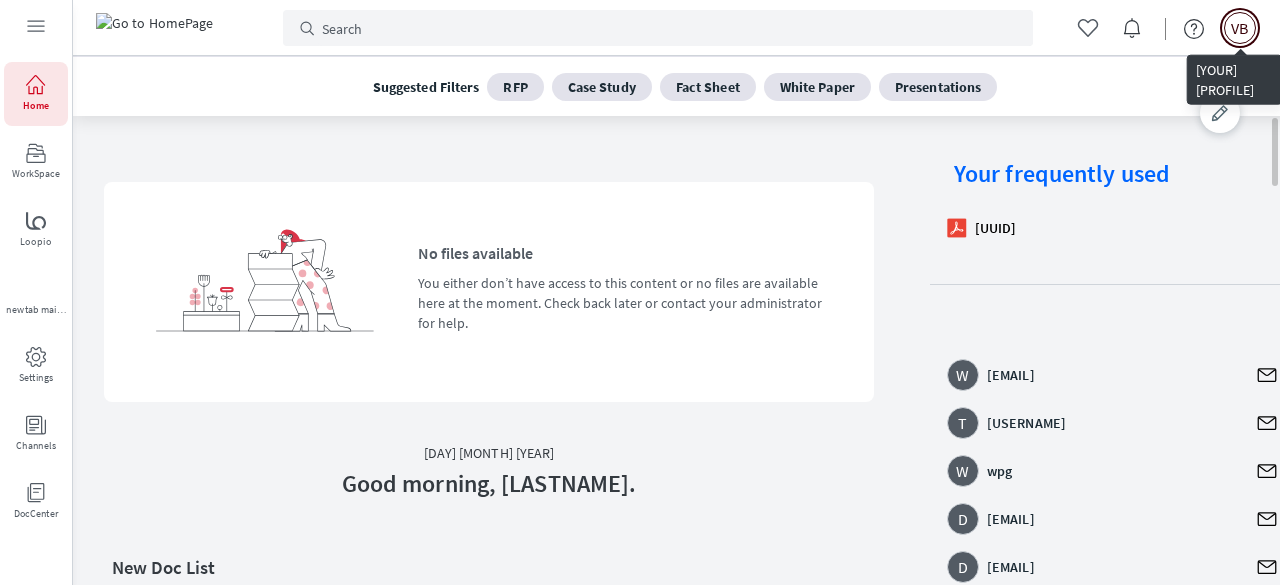 click on "VB" at bounding box center (1240, 28) 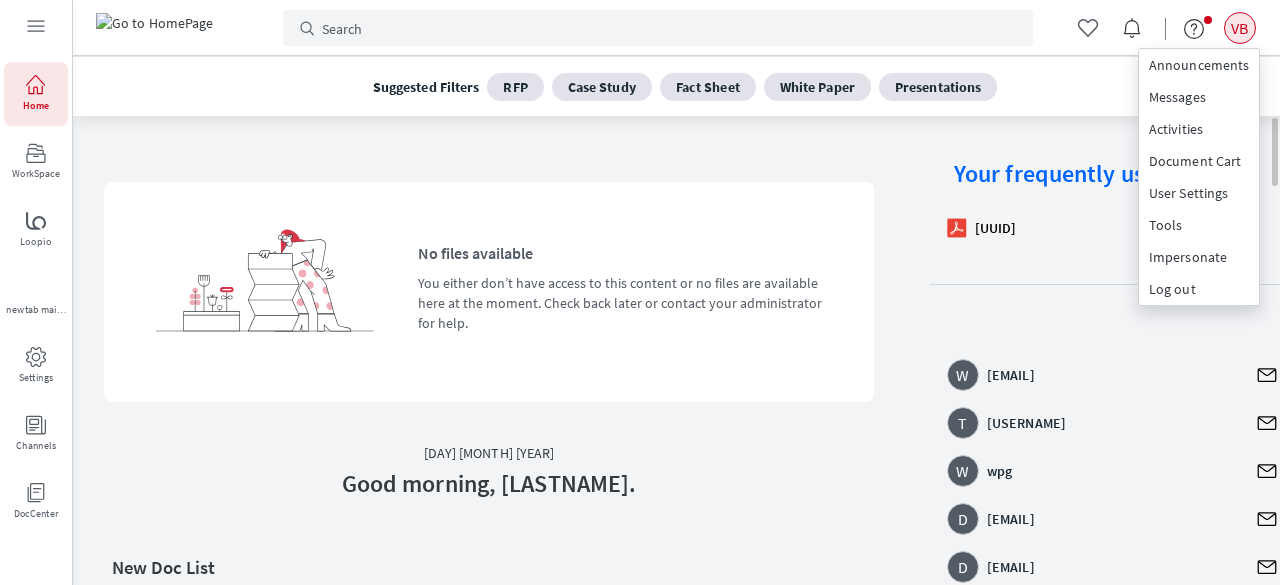 click on "CANCEL SAVE" at bounding box center [36, 30] 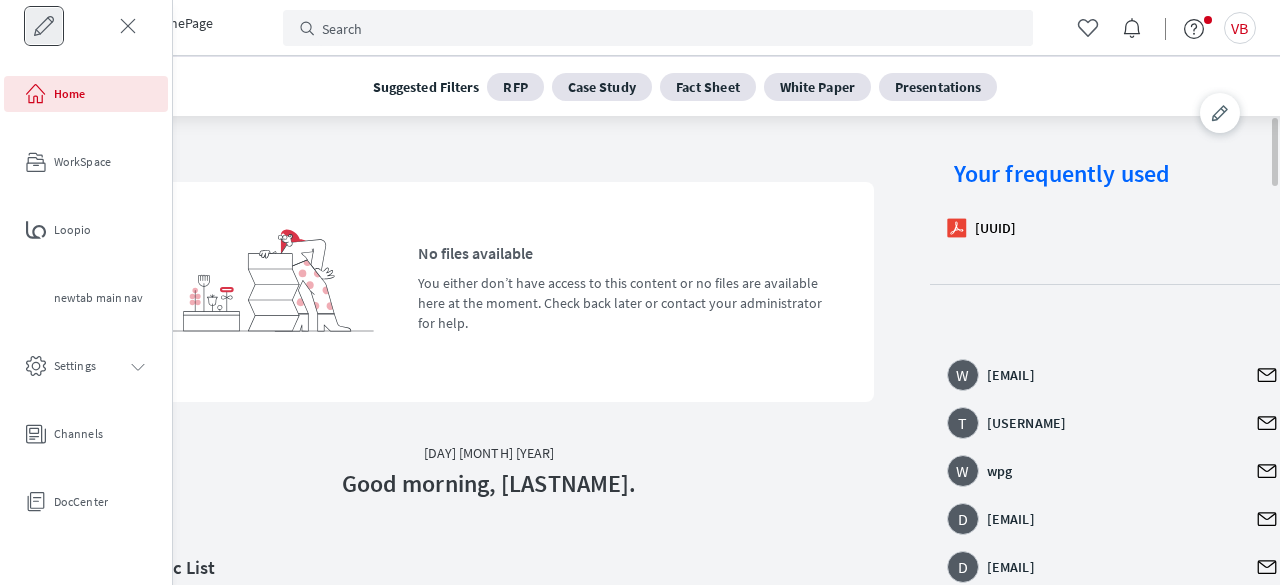 click at bounding box center [44, 26] 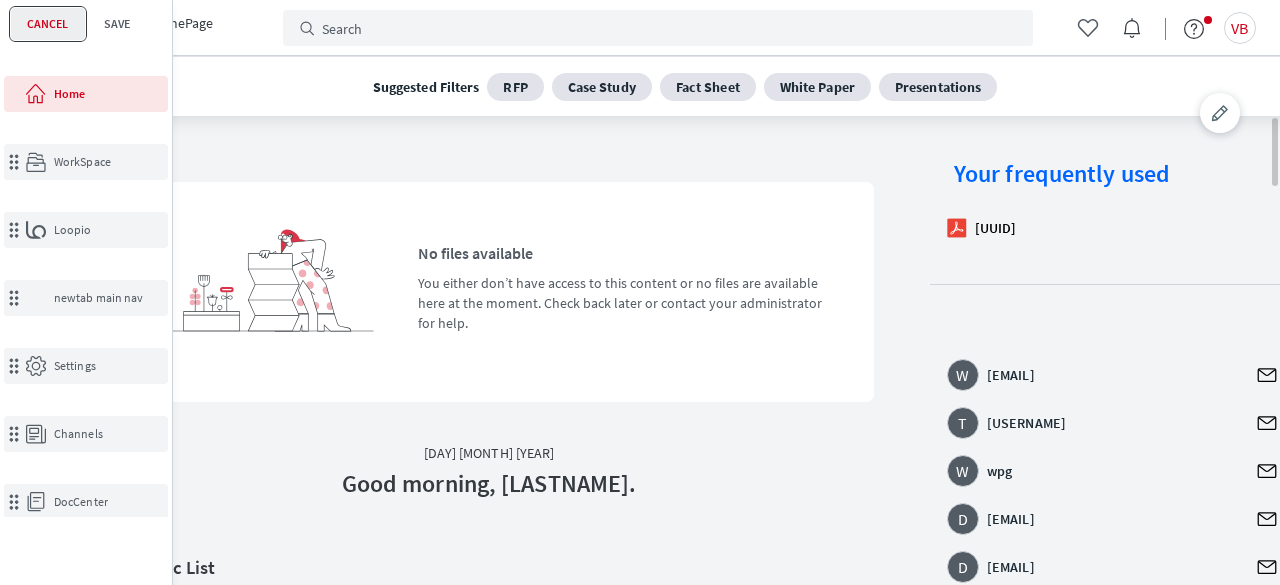 click on "CANCEL" at bounding box center (48, 24) 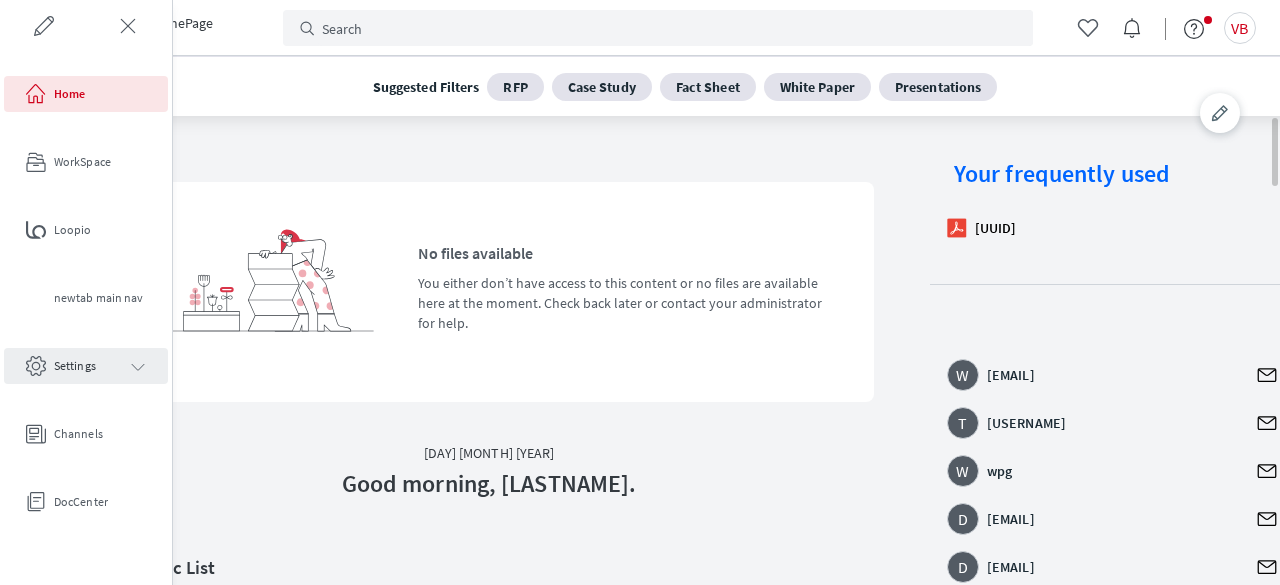 click on "Settings" at bounding box center (86, 366) 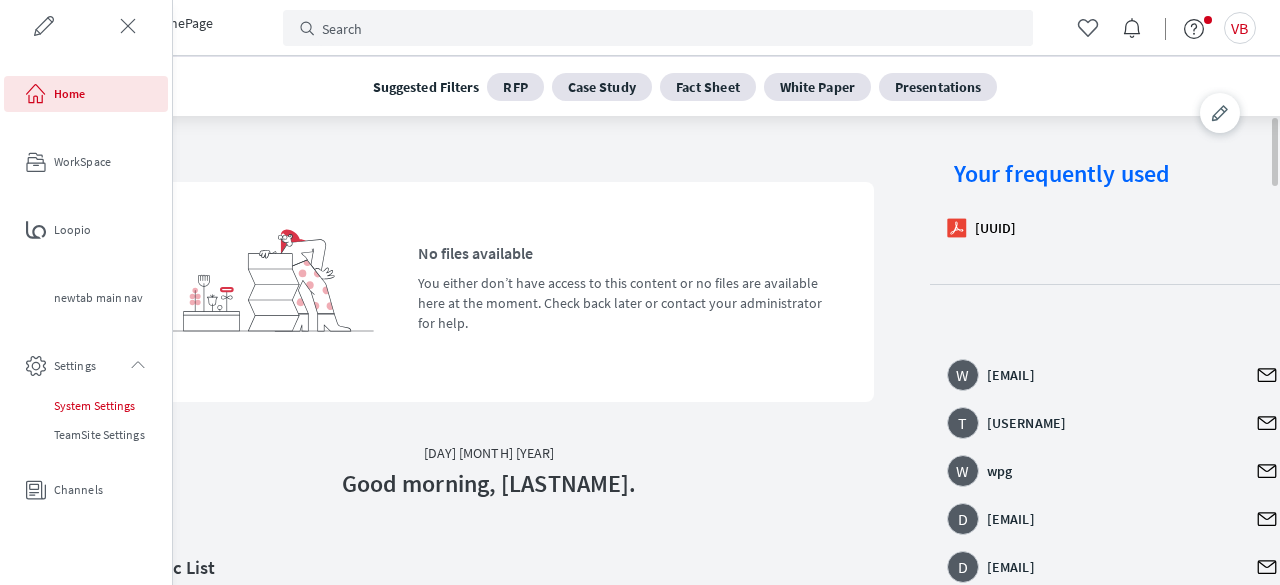 click on "[SYSTEM] Settings" at bounding box center [109, 406] 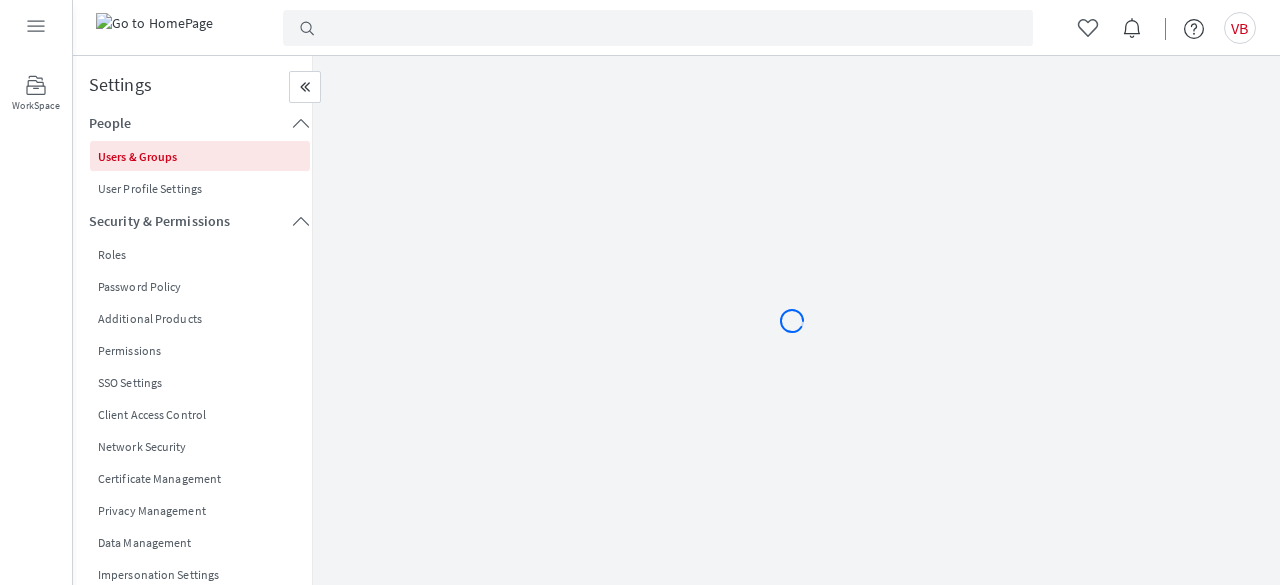 scroll, scrollTop: 0, scrollLeft: 0, axis: both 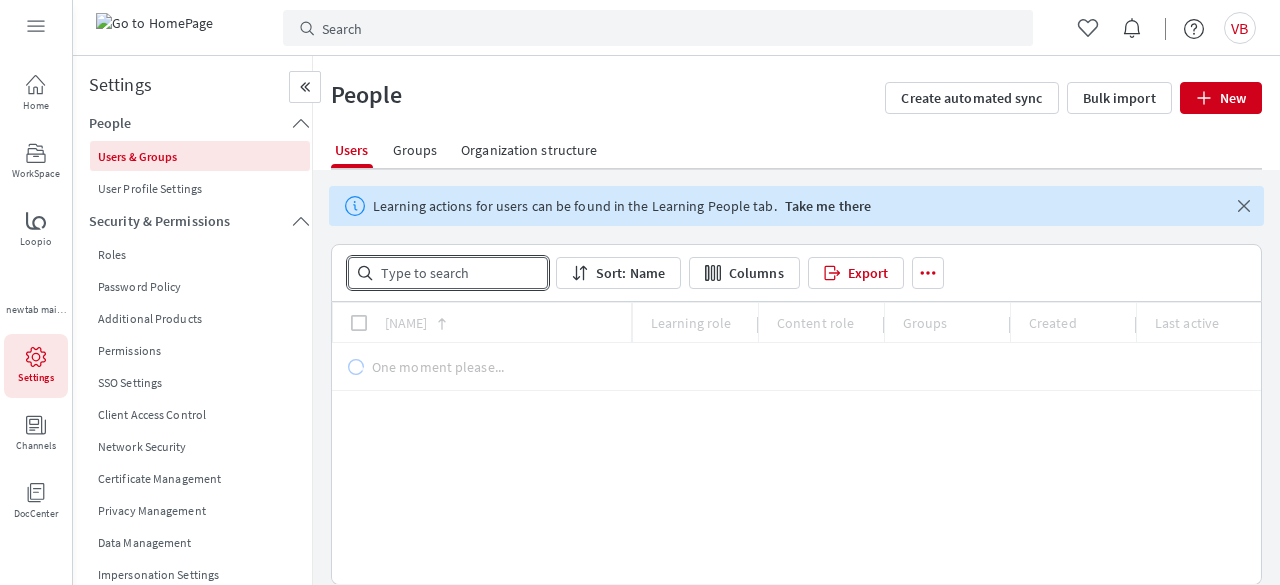 click on "Quick Search" at bounding box center [460, 273] 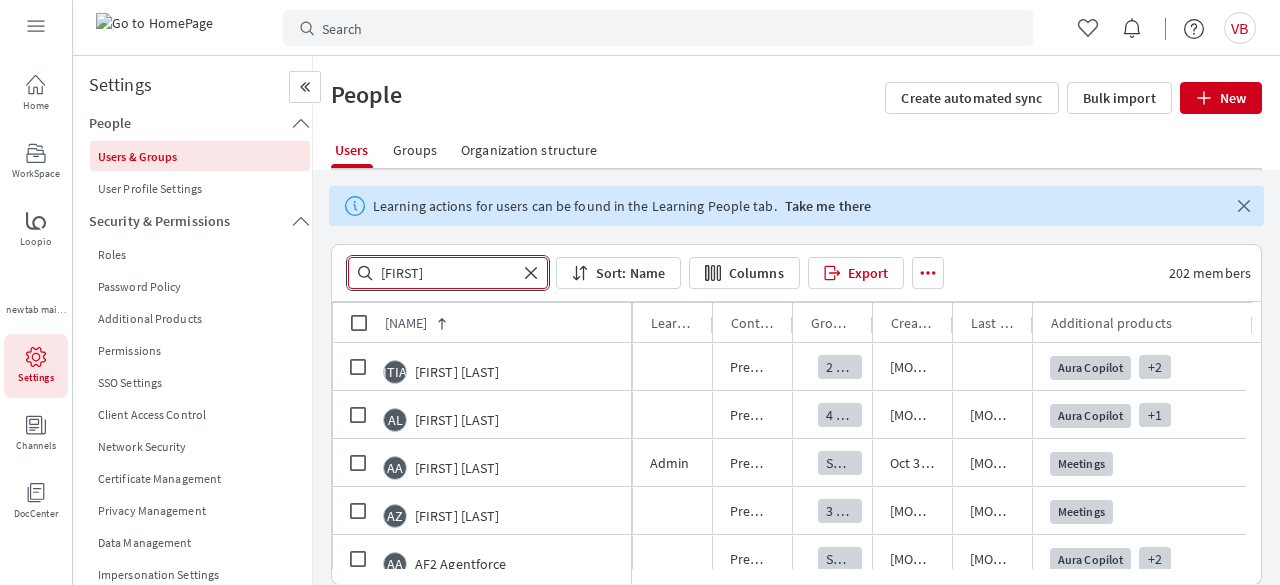 type on "vinod" 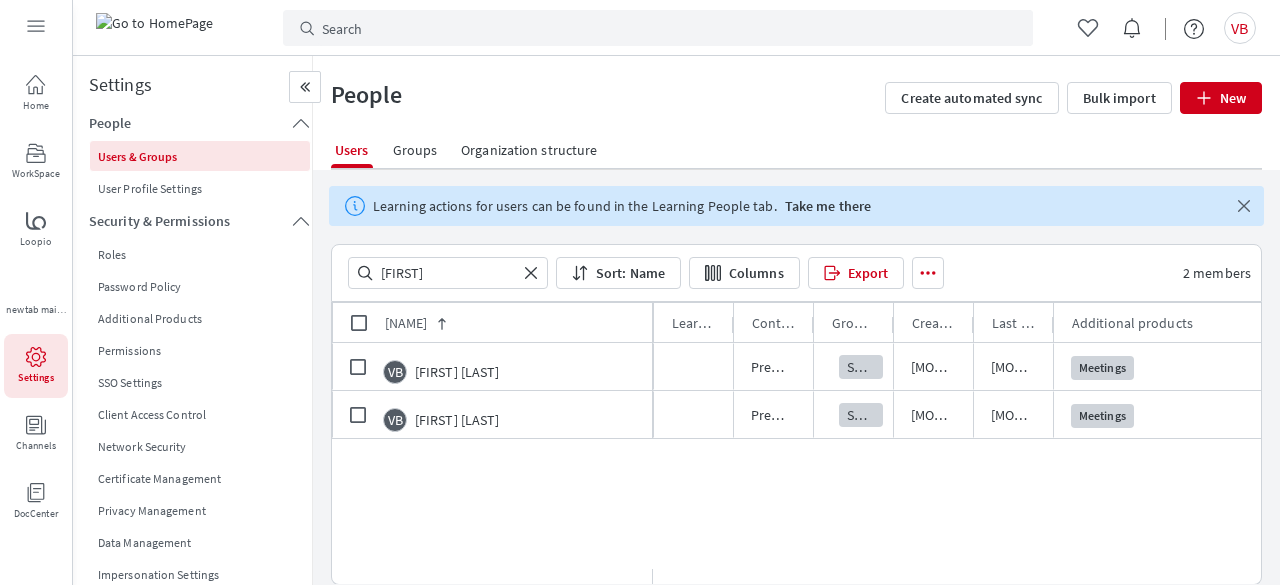 drag, startPoint x: 628, startPoint y: 315, endPoint x: 646, endPoint y: 331, distance: 24.083189 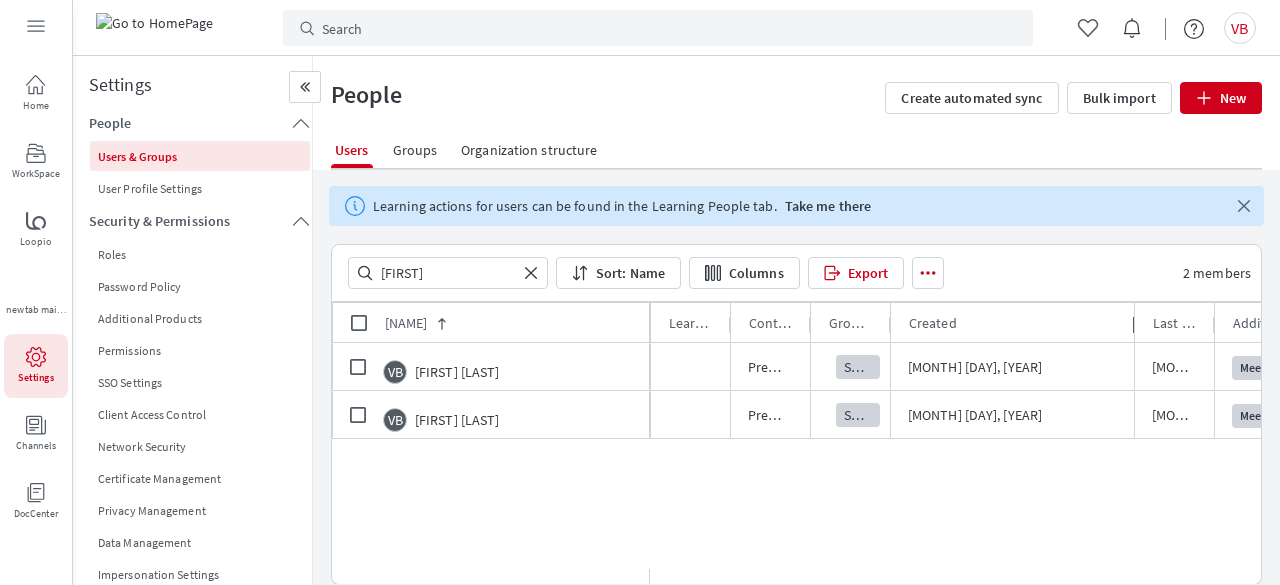 drag, startPoint x: 966, startPoint y: 317, endPoint x: 1130, endPoint y: 316, distance: 164.00305 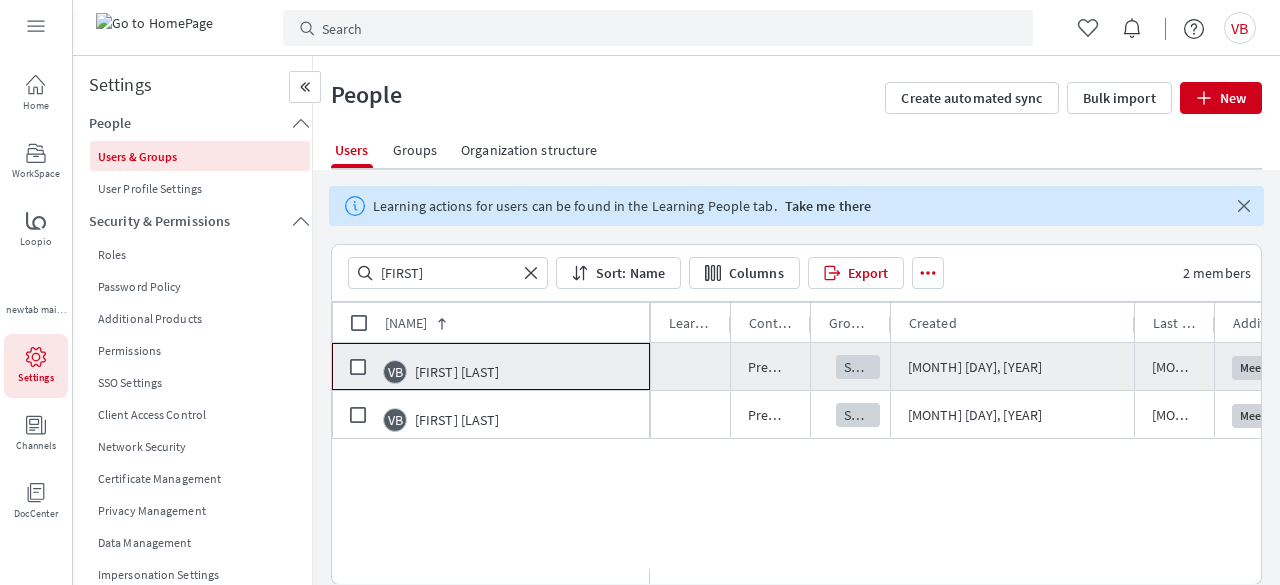 click on "Vinod Bhatt" at bounding box center [521, 372] 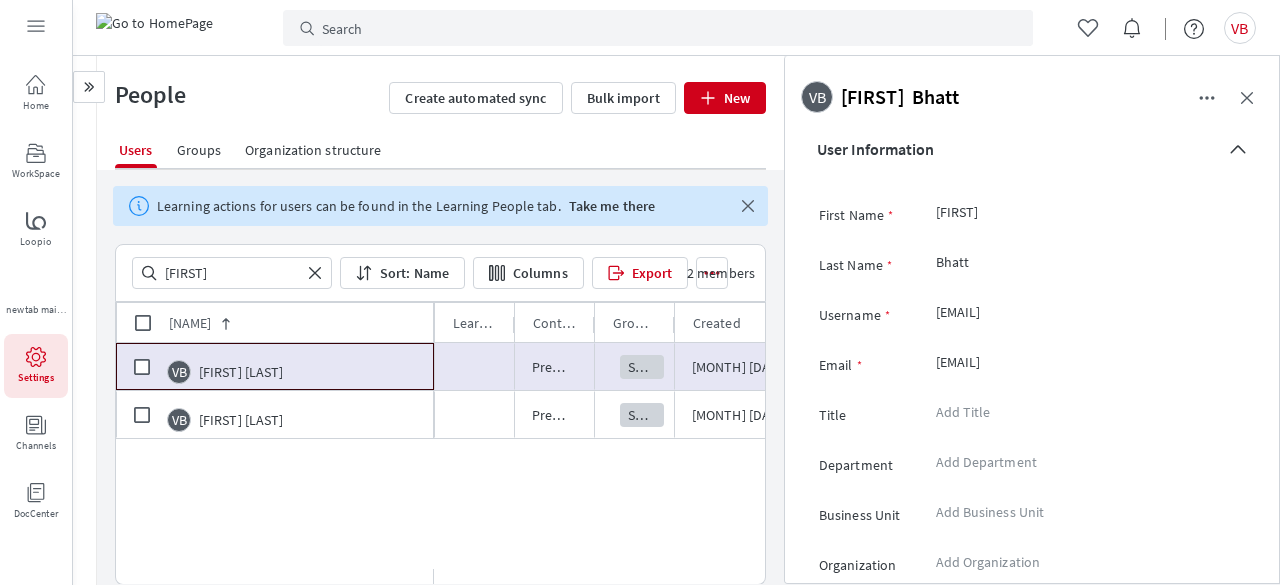 scroll, scrollTop: 0, scrollLeft: 0, axis: both 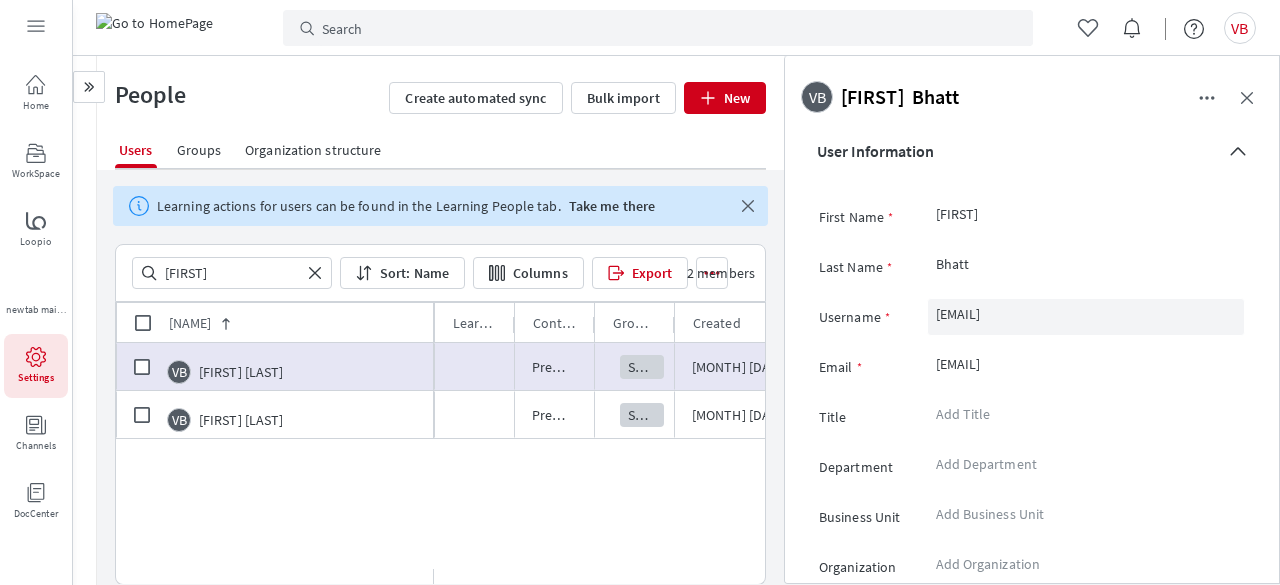 drag, startPoint x: 926, startPoint y: 313, endPoint x: 1121, endPoint y: 311, distance: 195.01025 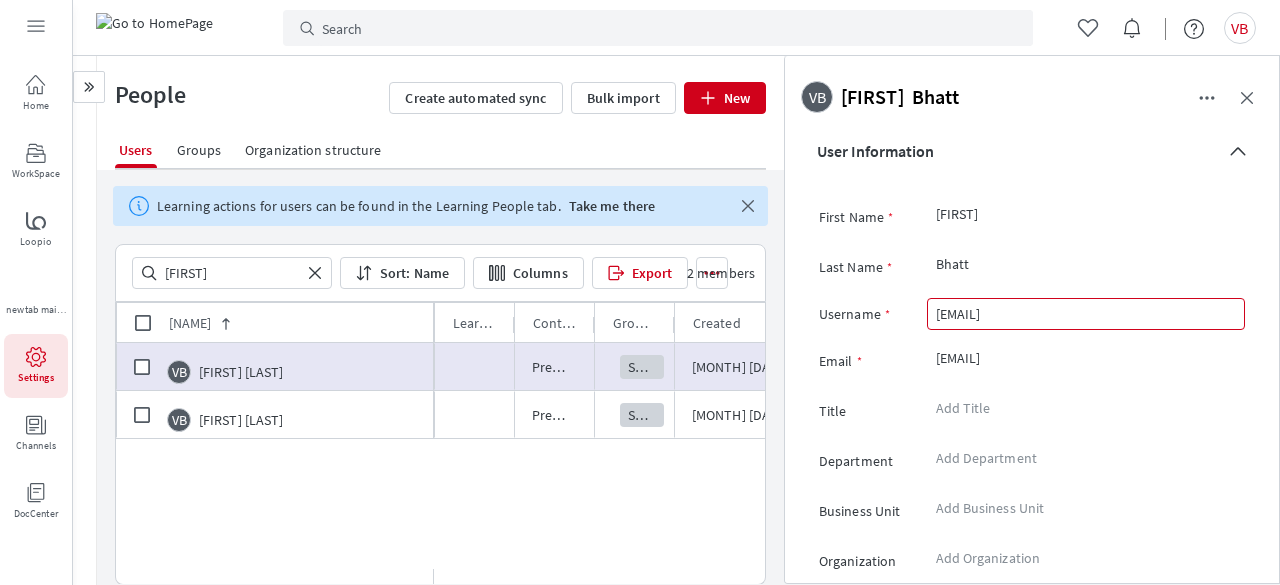 drag, startPoint x: 1110, startPoint y: 314, endPoint x: 919, endPoint y: 314, distance: 191 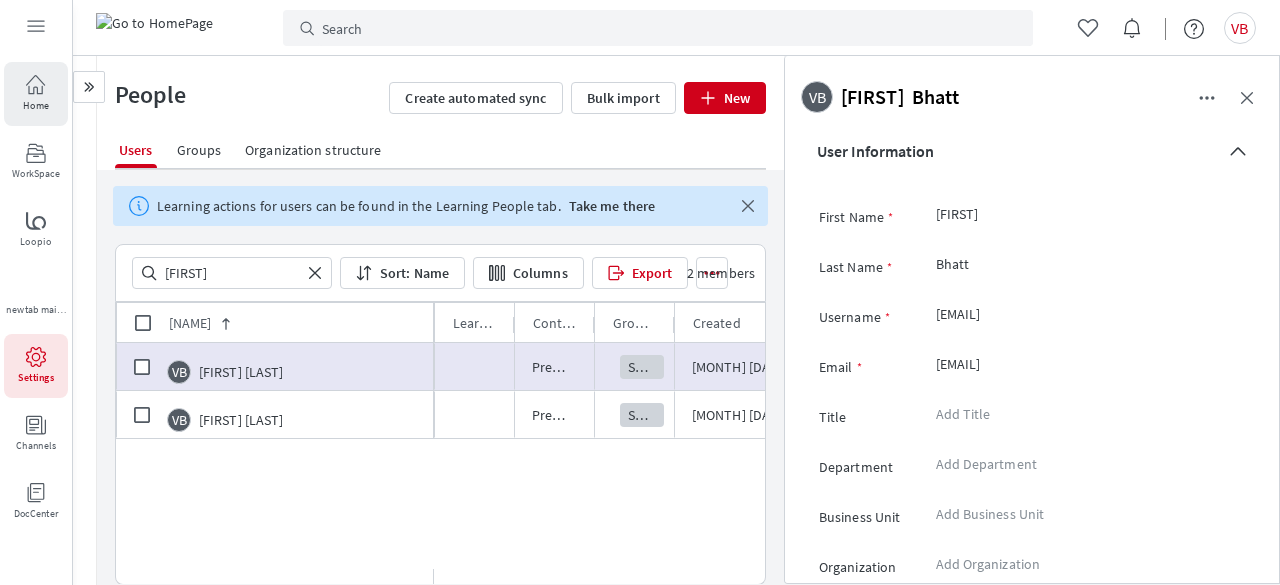 click on "Home" at bounding box center (36, 94) 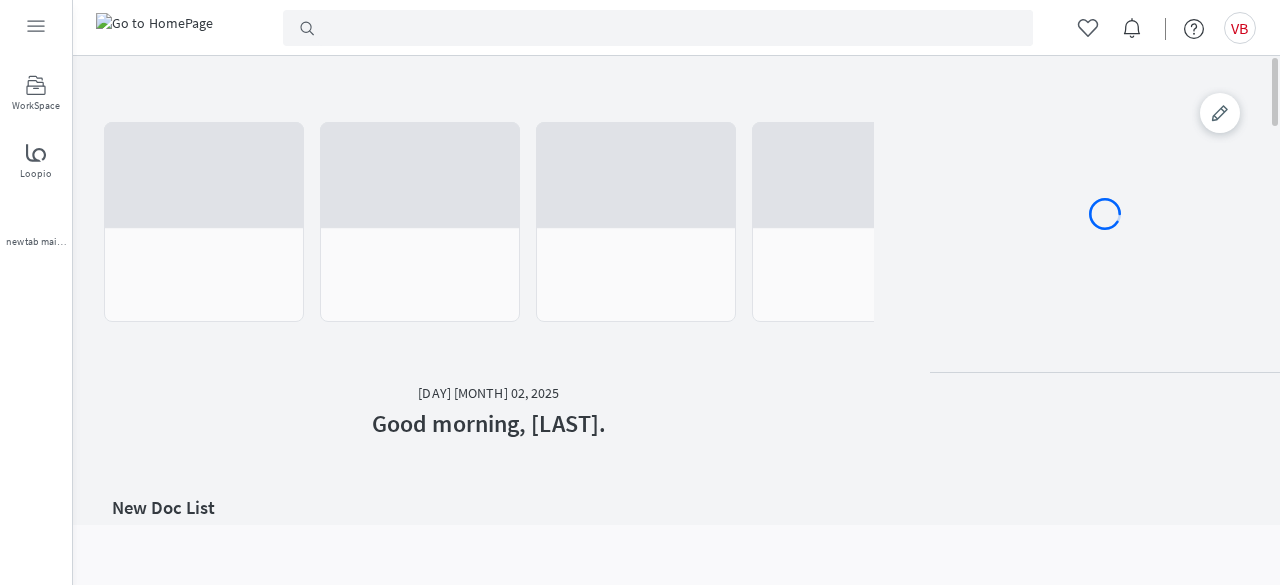 scroll, scrollTop: 0, scrollLeft: 0, axis: both 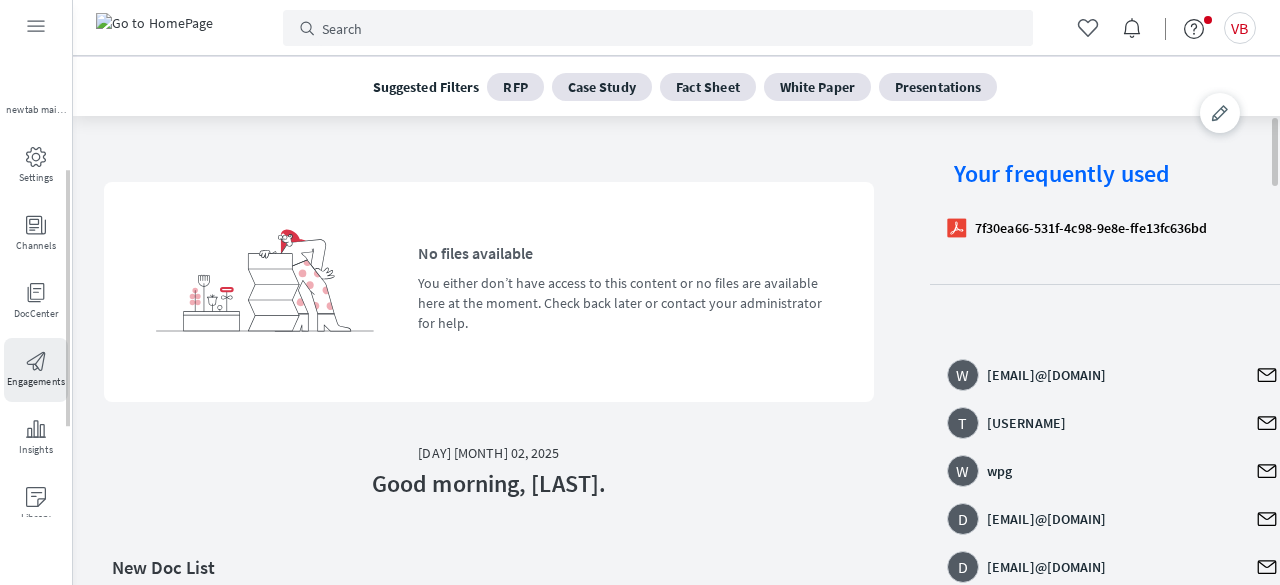 click on "Engagements" at bounding box center [36, 370] 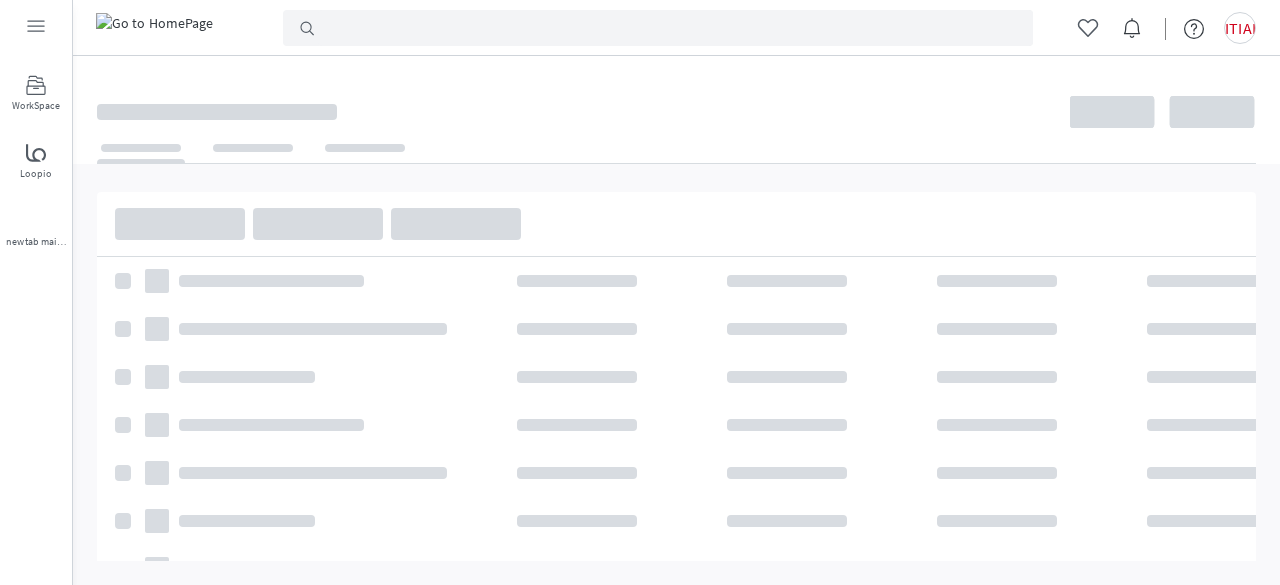 scroll, scrollTop: 0, scrollLeft: 0, axis: both 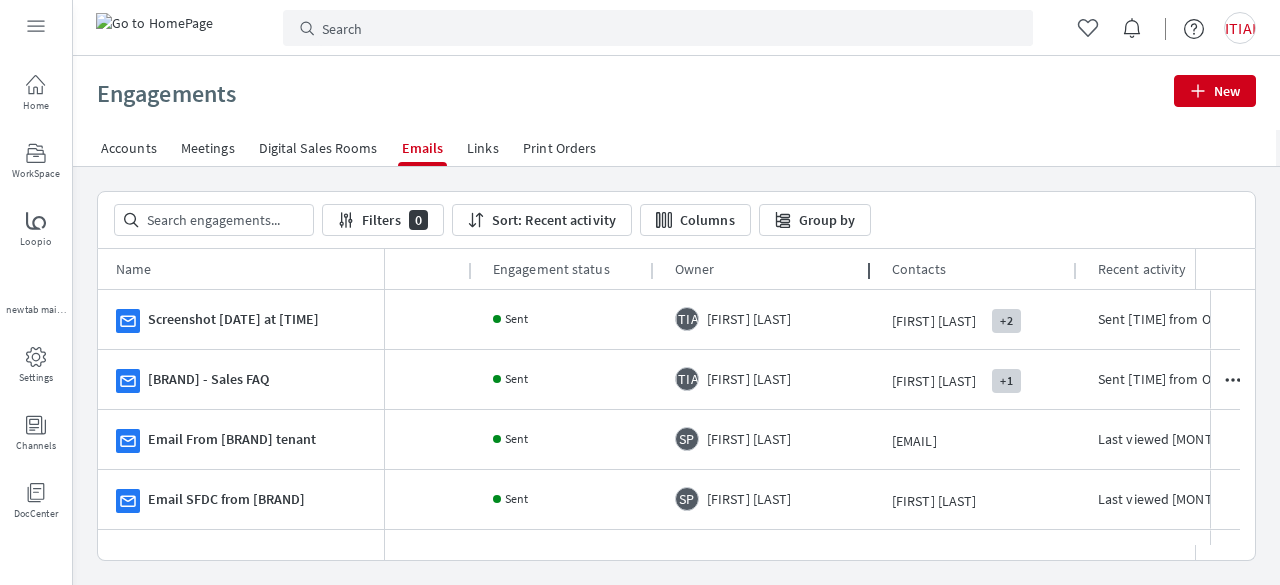 drag, startPoint x: 832, startPoint y: 265, endPoint x: 867, endPoint y: 272, distance: 35.69314 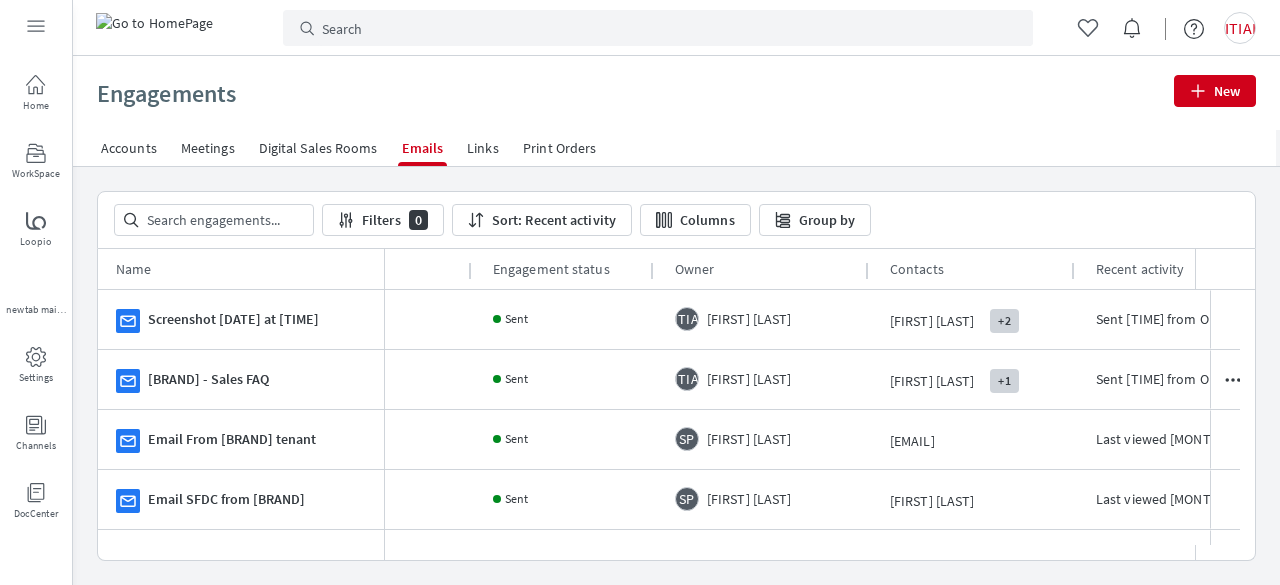 drag, startPoint x: 1076, startPoint y: 269, endPoint x: 1051, endPoint y: 272, distance: 25.179358 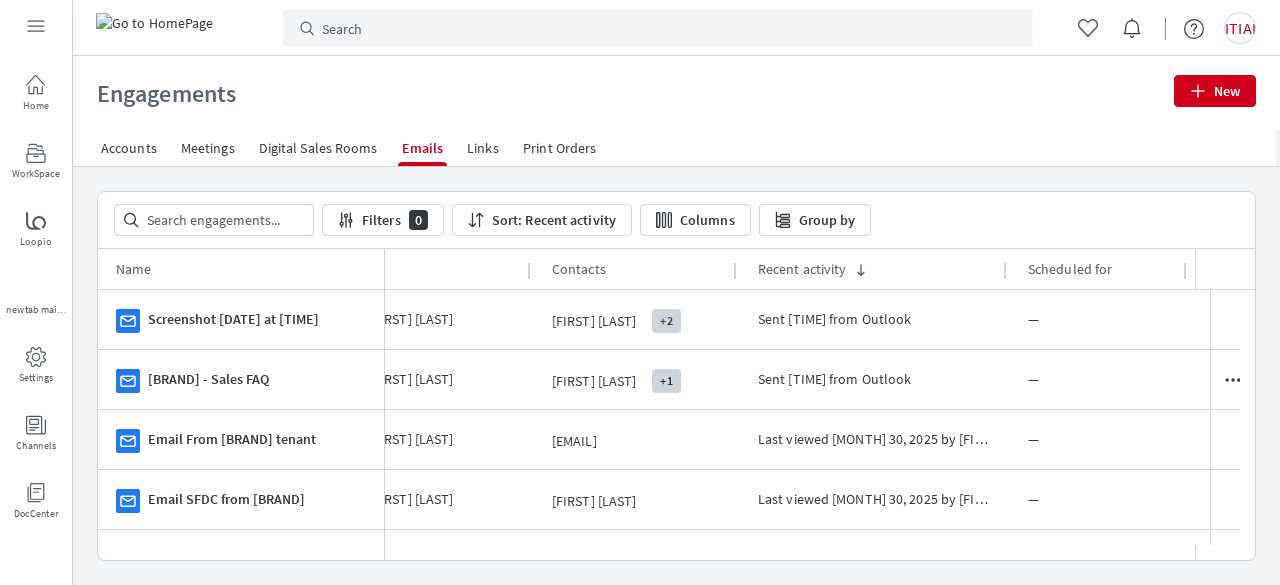 scroll, scrollTop: 0, scrollLeft: 646, axis: horizontal 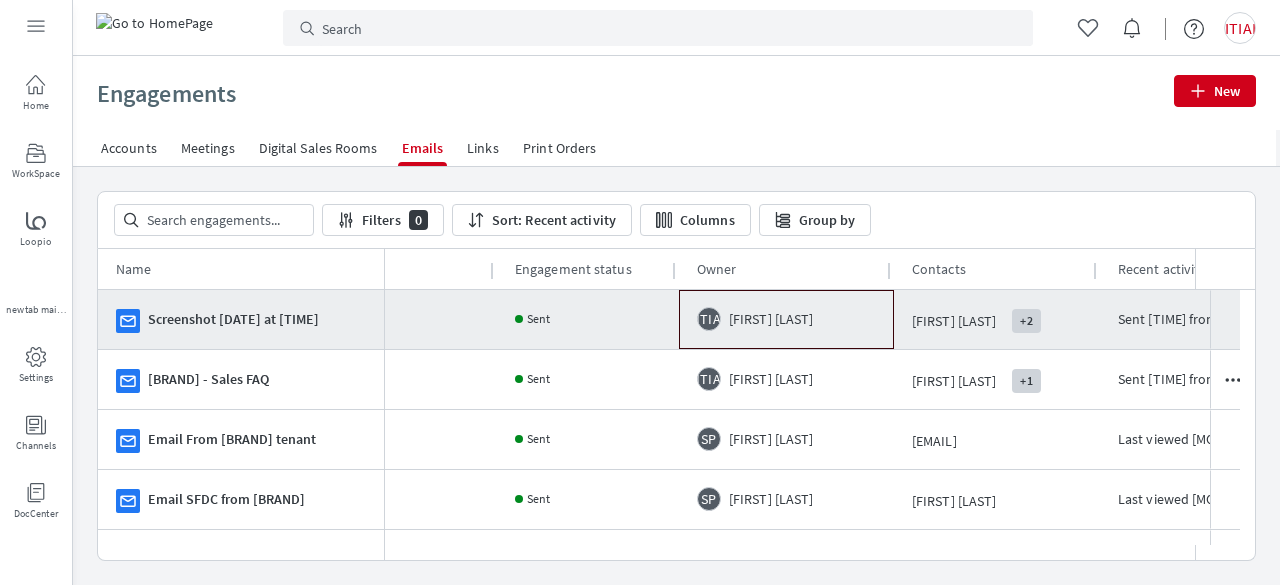click on "[FIRST] [LAST]" at bounding box center (771, 319) 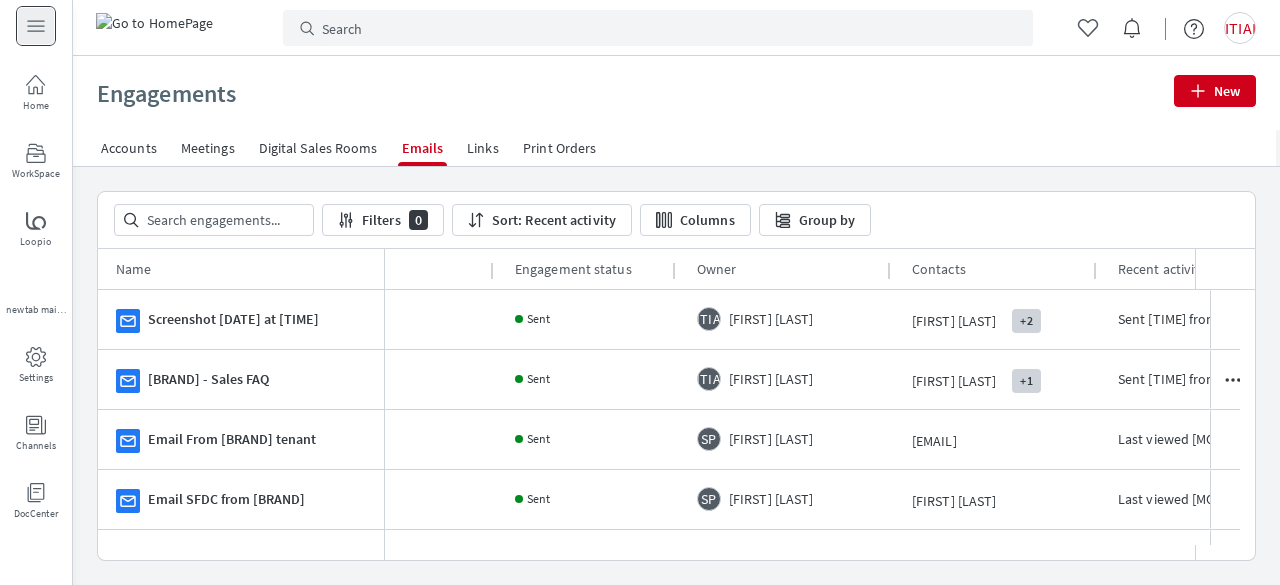 click at bounding box center (36, 26) 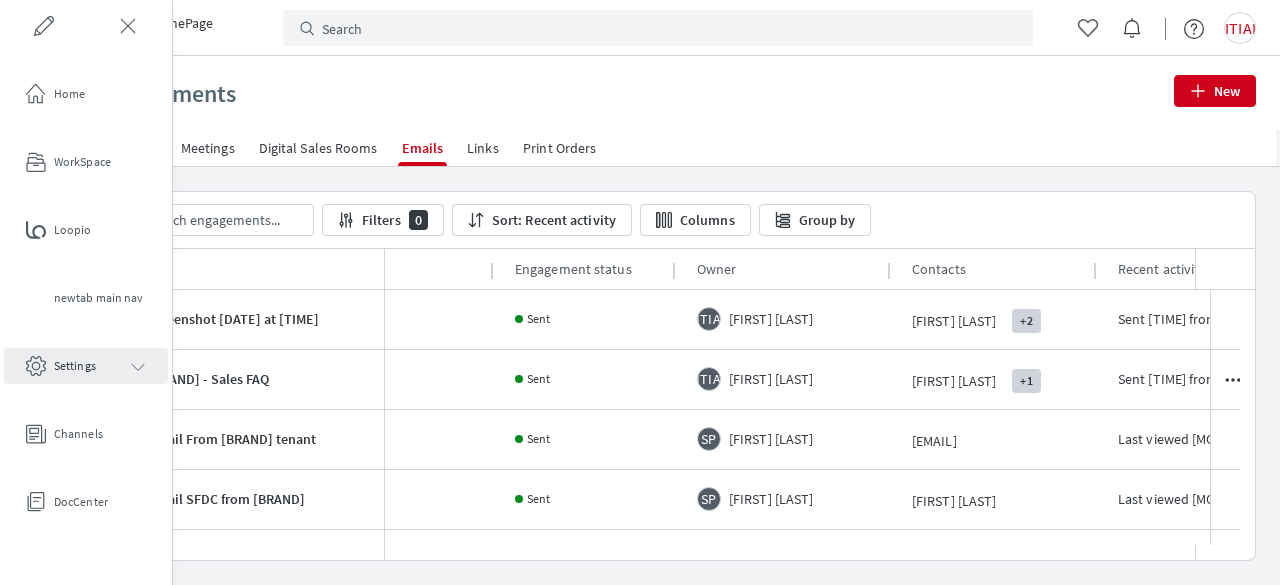click at bounding box center (138, 367) 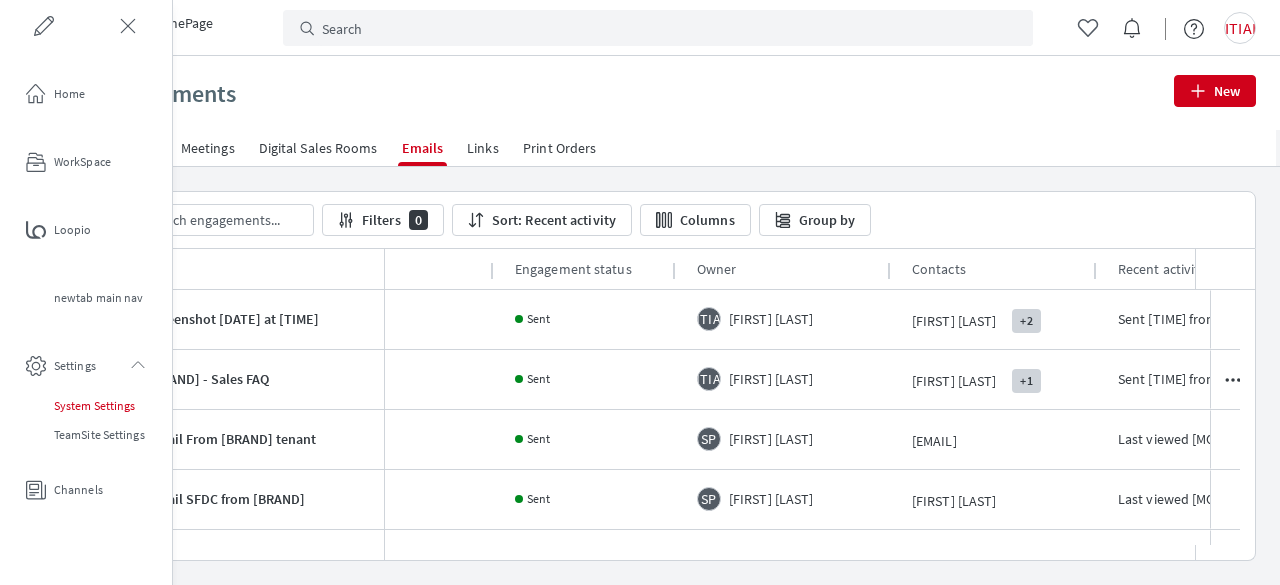 click on "[SYSTEM] Settings" at bounding box center (109, 406) 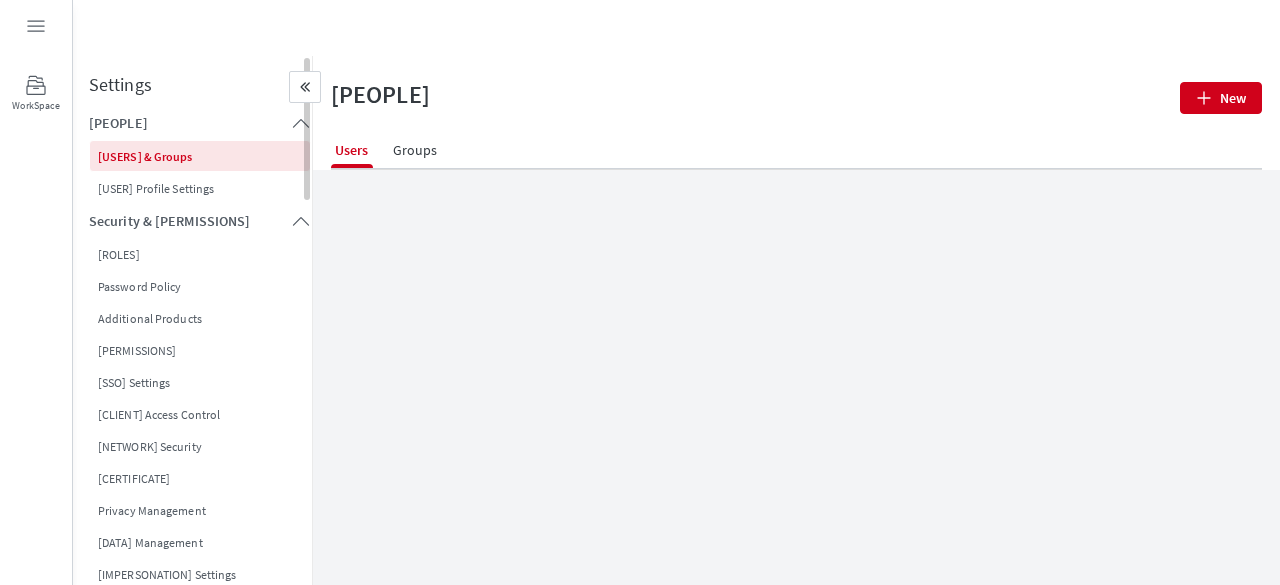 scroll, scrollTop: 0, scrollLeft: 0, axis: both 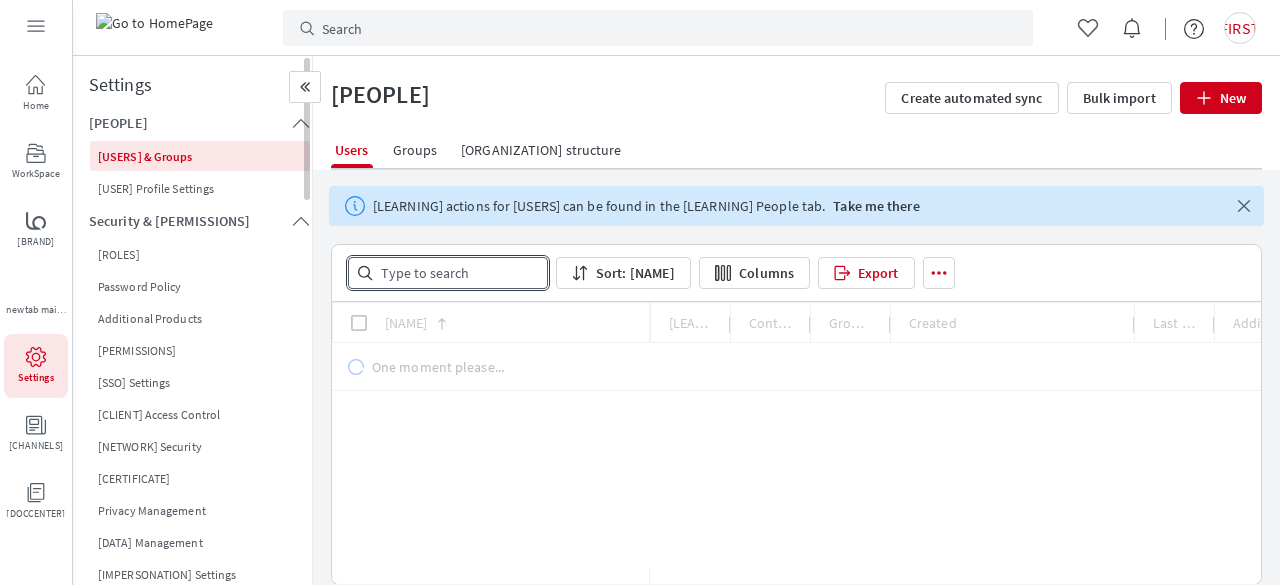 click on "Quick Search" at bounding box center (460, 273) 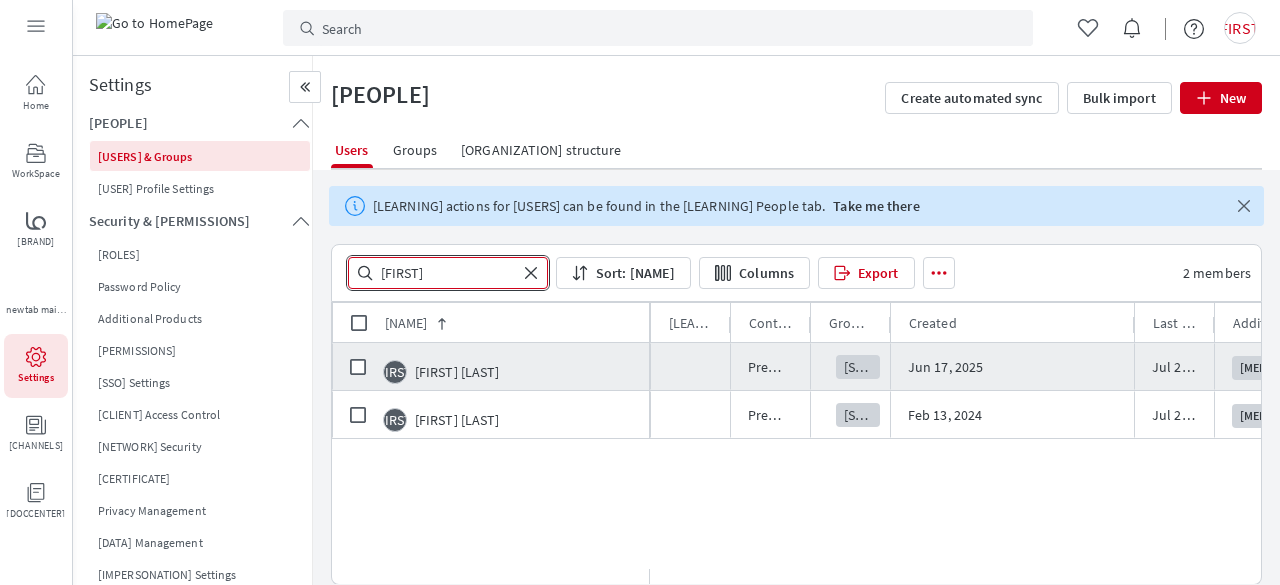type on "[FIRST]" 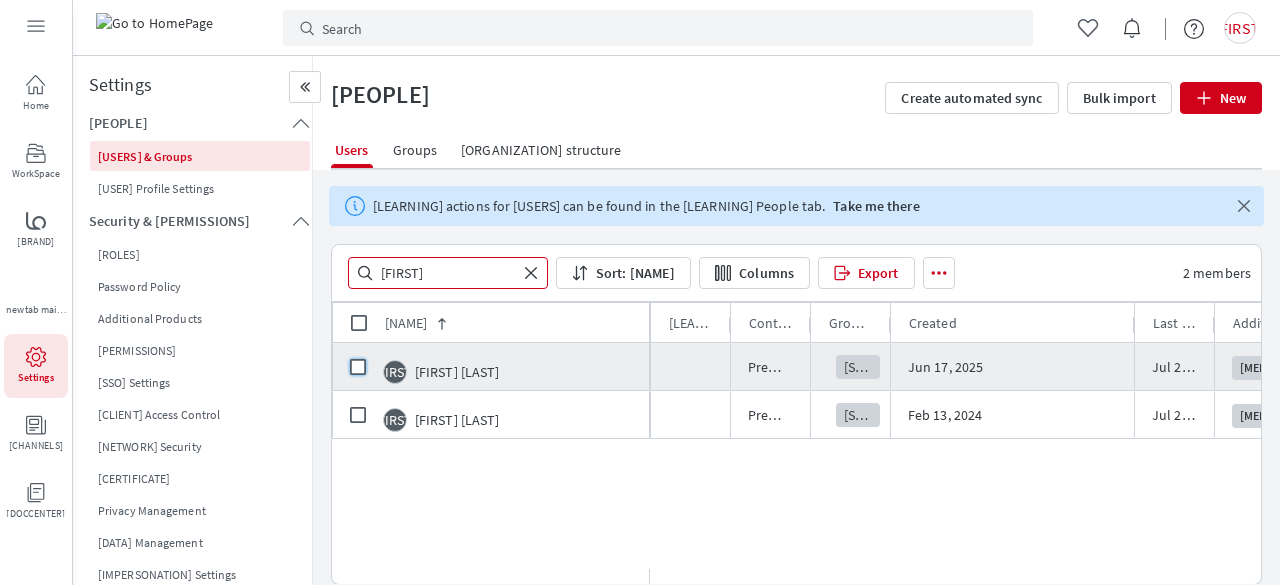 click at bounding box center [358, 367] 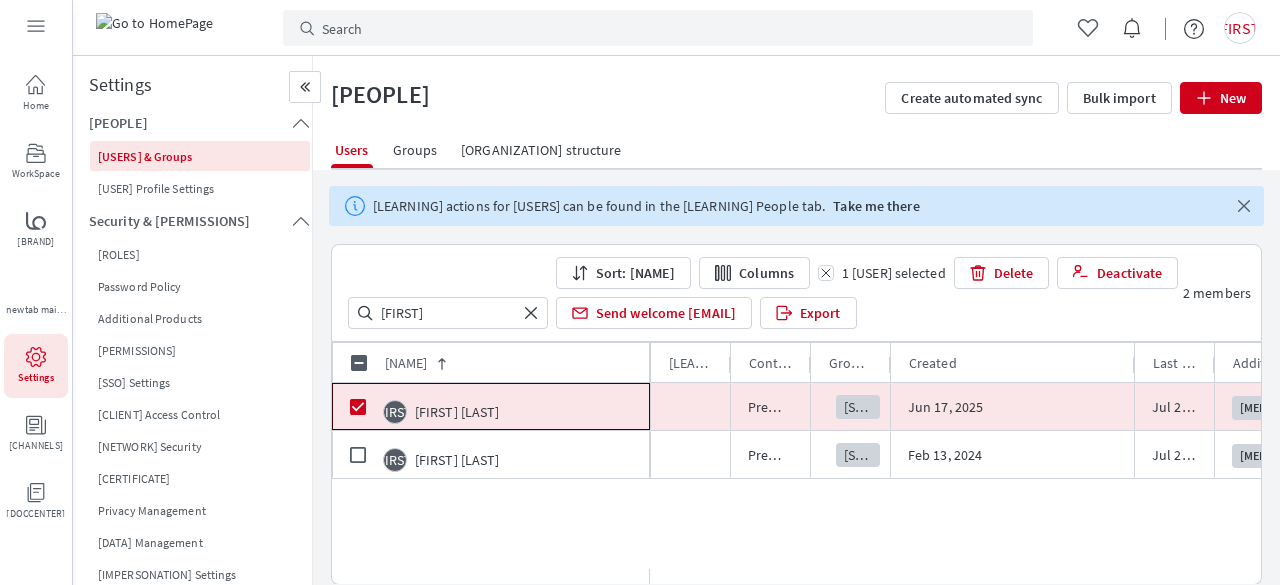click on "[FIRST] [LAST]" at bounding box center (521, 412) 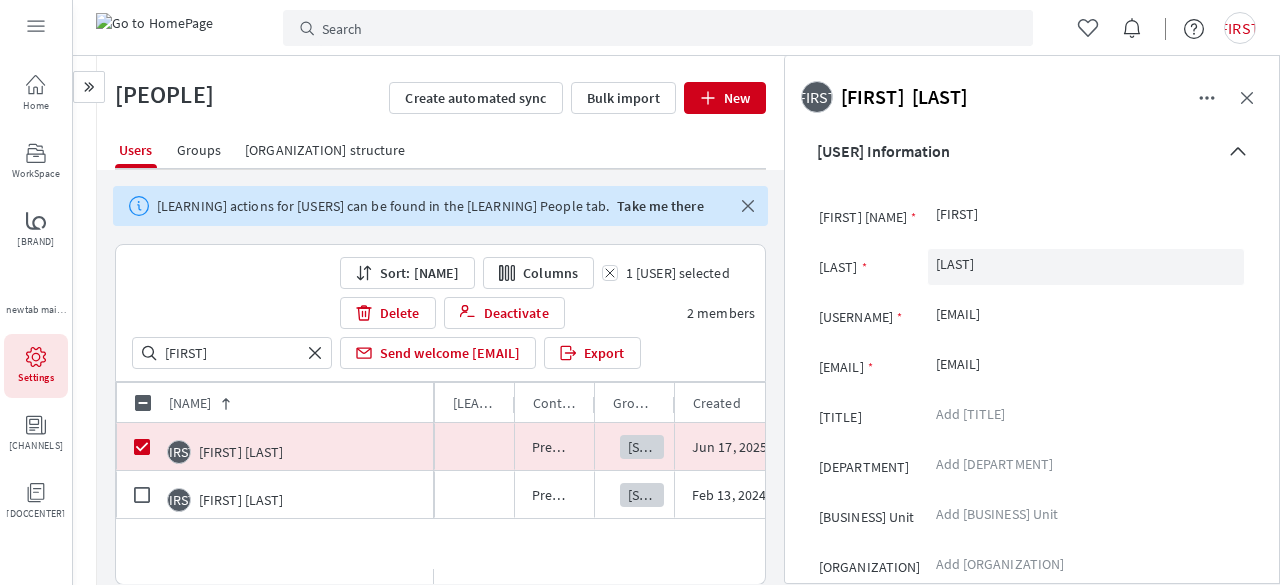 click on "[LAST]" at bounding box center (1086, 217) 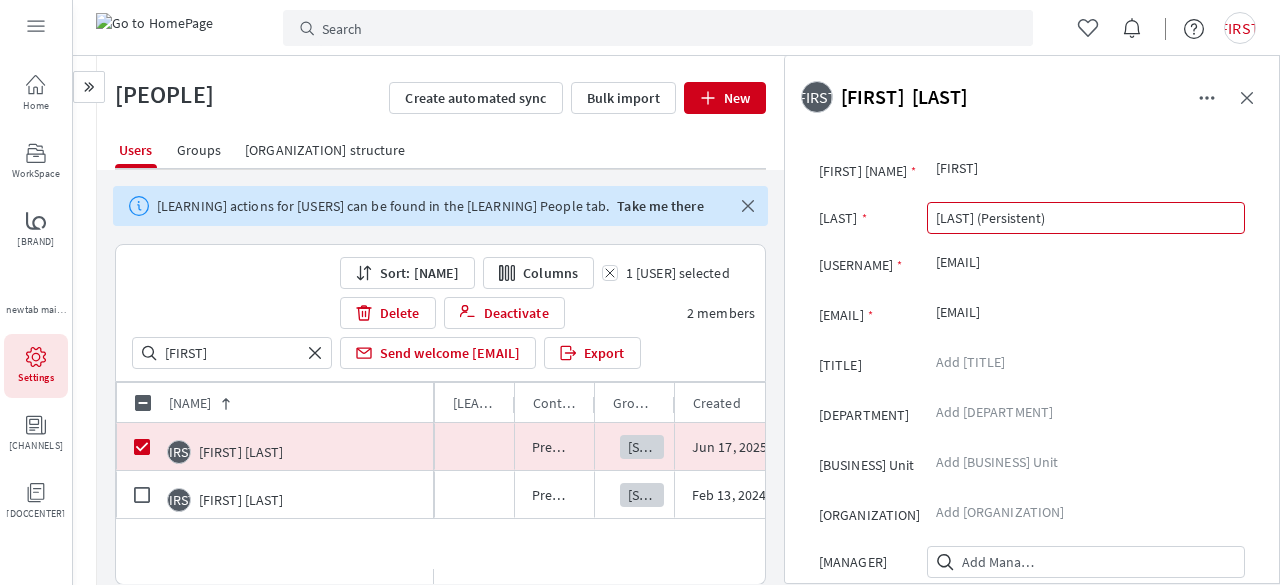 scroll, scrollTop: 0, scrollLeft: 0, axis: both 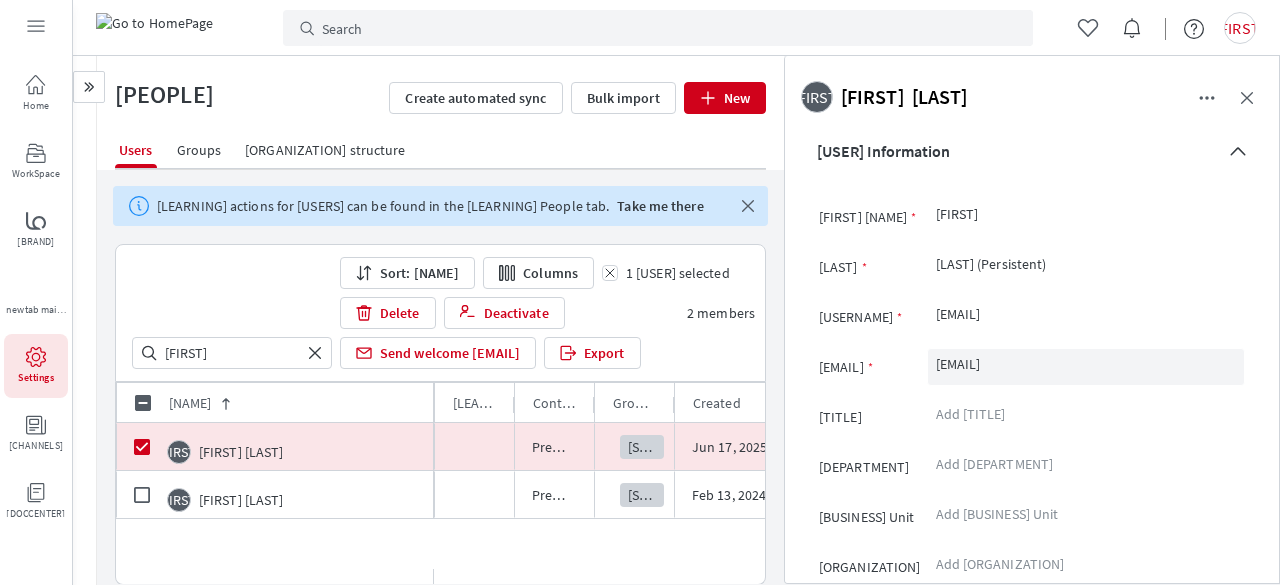 click on "[EMAIL]" at bounding box center (1086, 217) 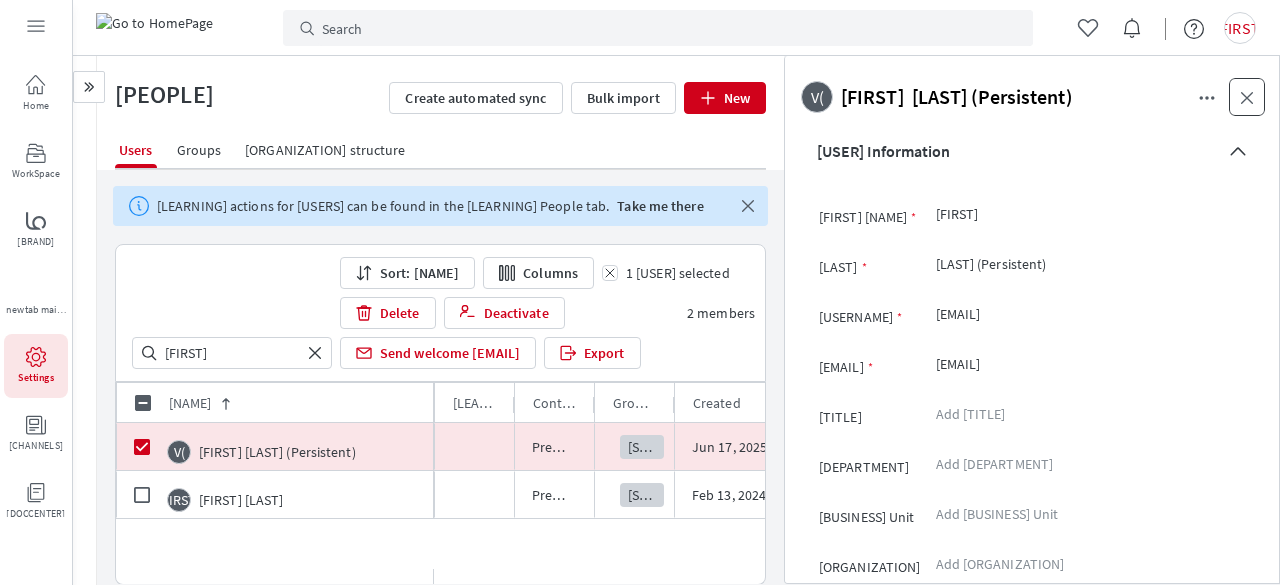 click at bounding box center [1247, 97] 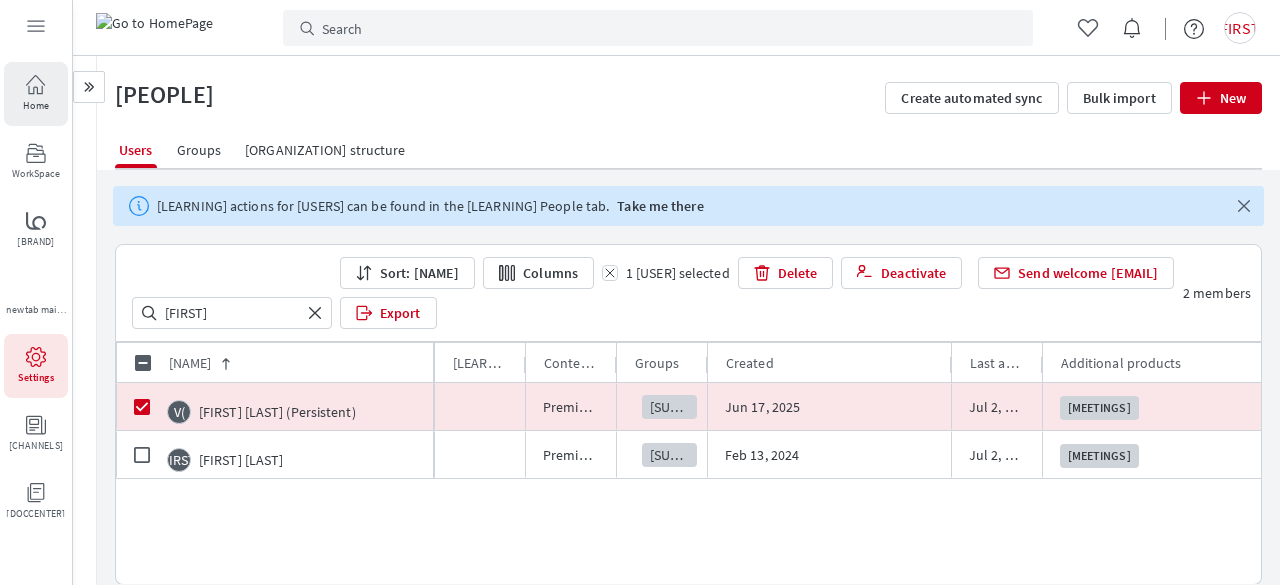 click at bounding box center (36, 85) 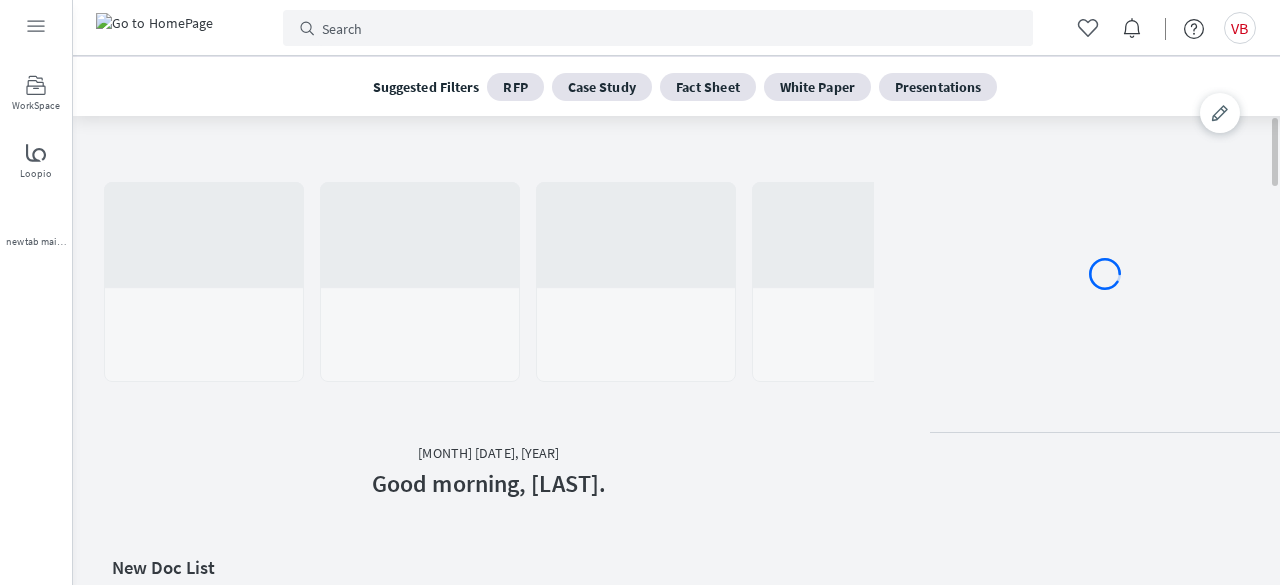 scroll, scrollTop: 0, scrollLeft: 0, axis: both 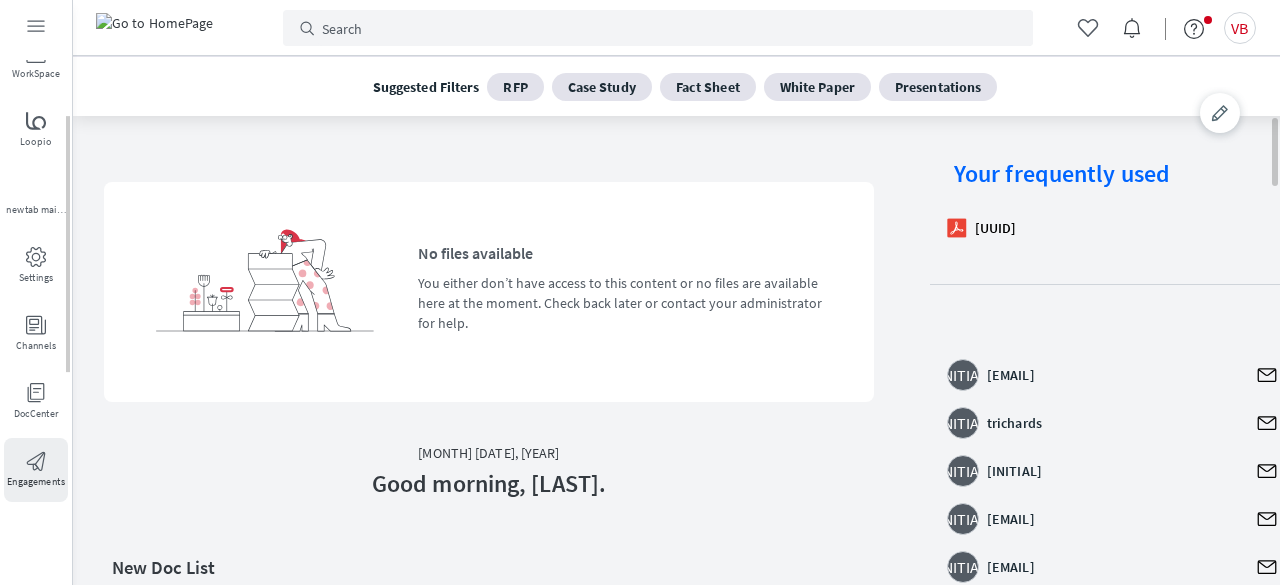 click on "Engagements" at bounding box center (36, 470) 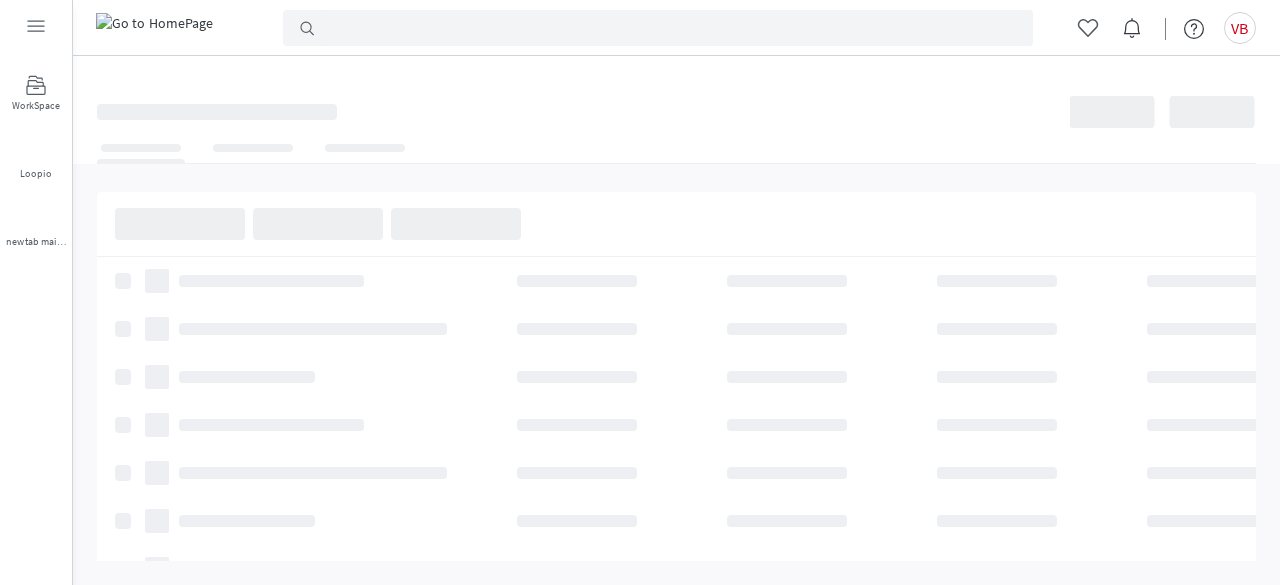 scroll, scrollTop: 0, scrollLeft: 0, axis: both 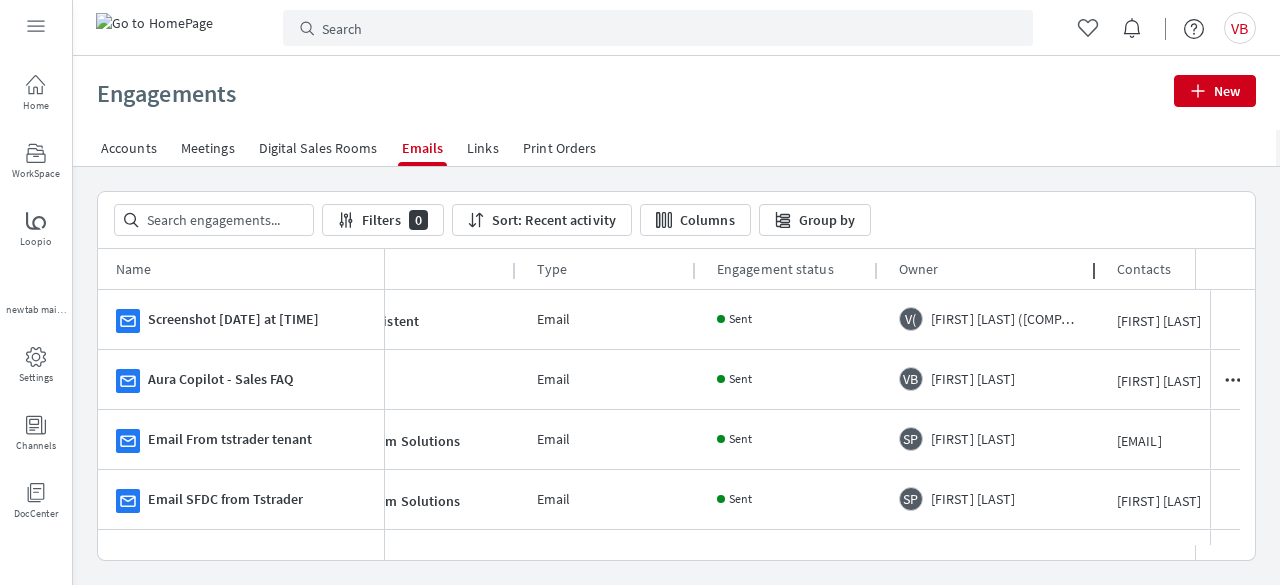 drag, startPoint x: 1056, startPoint y: 269, endPoint x: 1096, endPoint y: 269, distance: 40 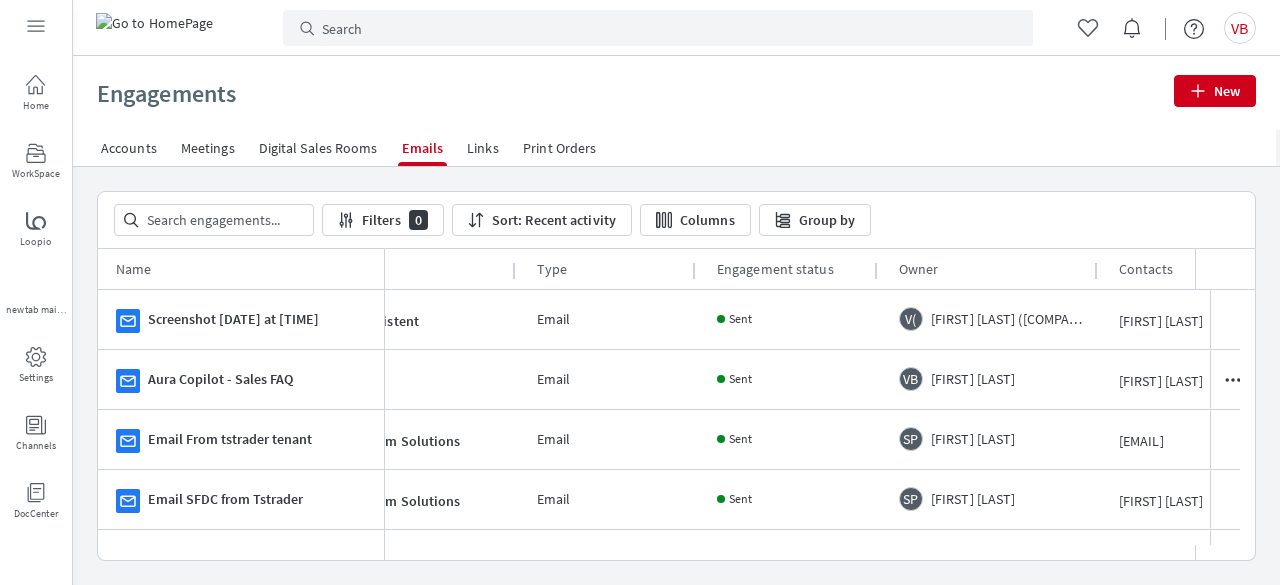 scroll, scrollTop: 0, scrollLeft: 272, axis: horizontal 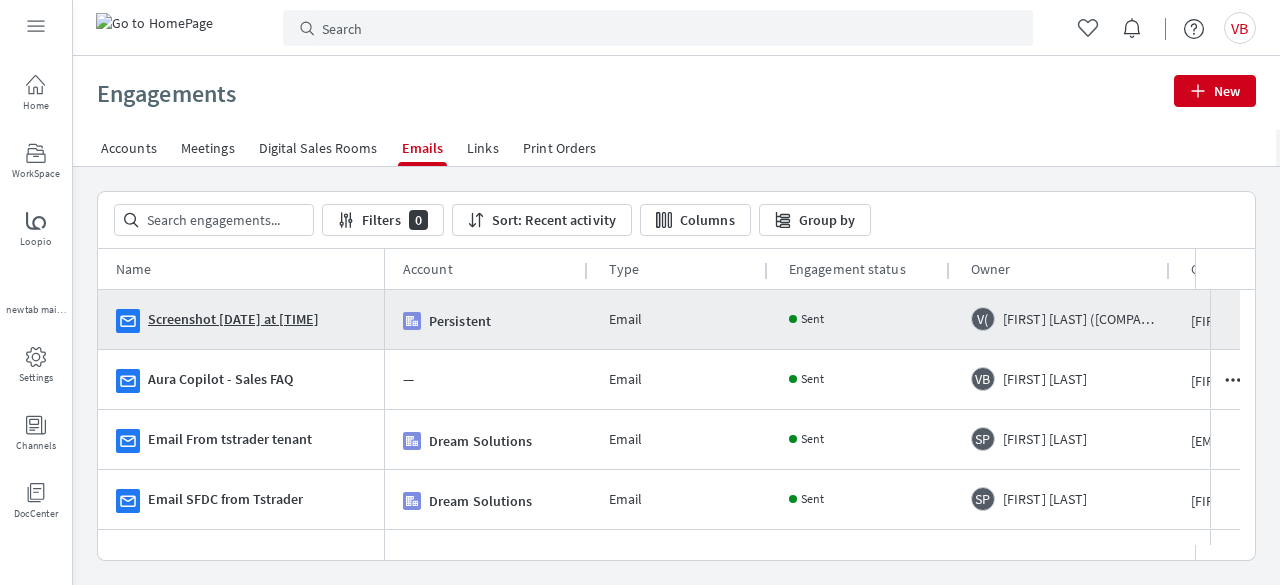 click on "Screenshot 2025-04-25 at 14.58.25" at bounding box center (233, 319) 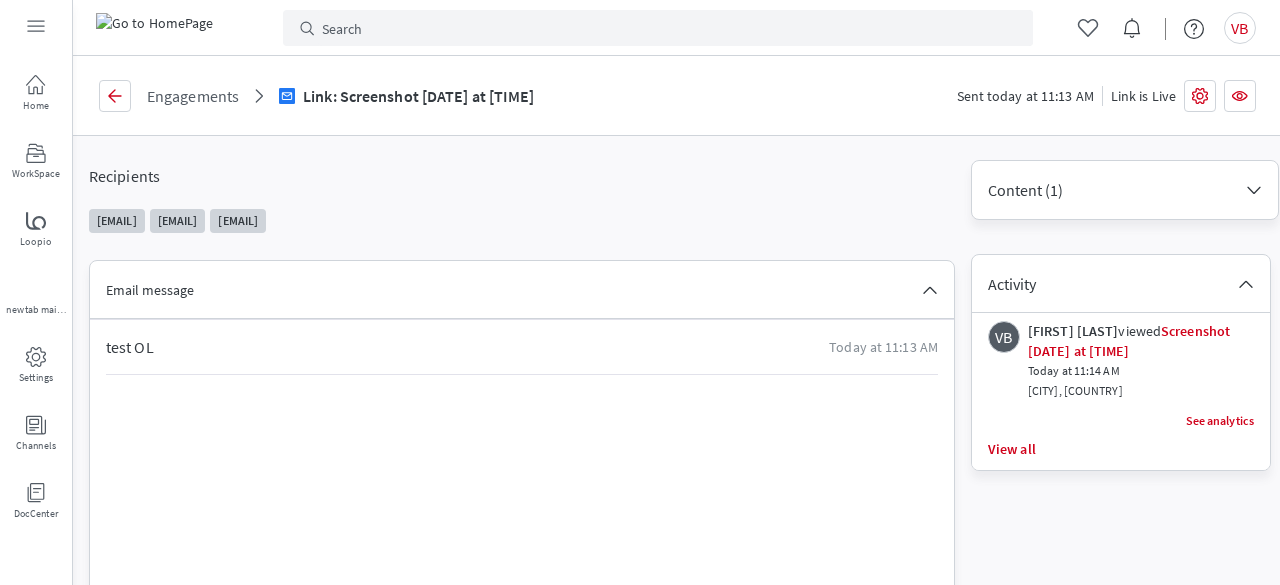 scroll, scrollTop: 0, scrollLeft: 0, axis: both 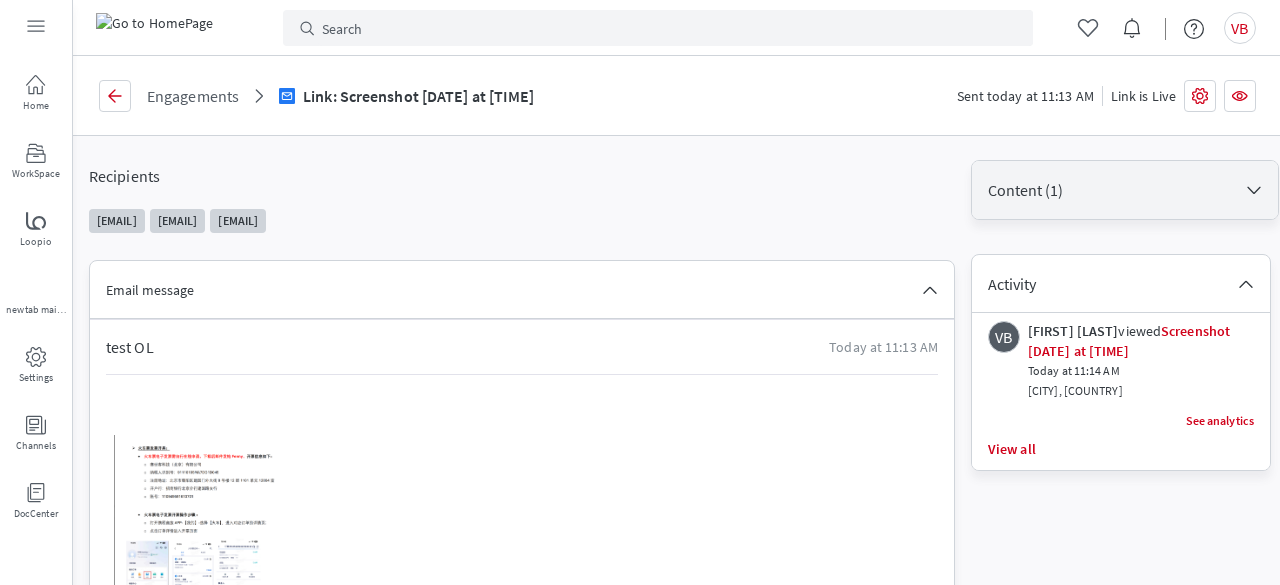 click on "Content (1)" at bounding box center [1113, 190] 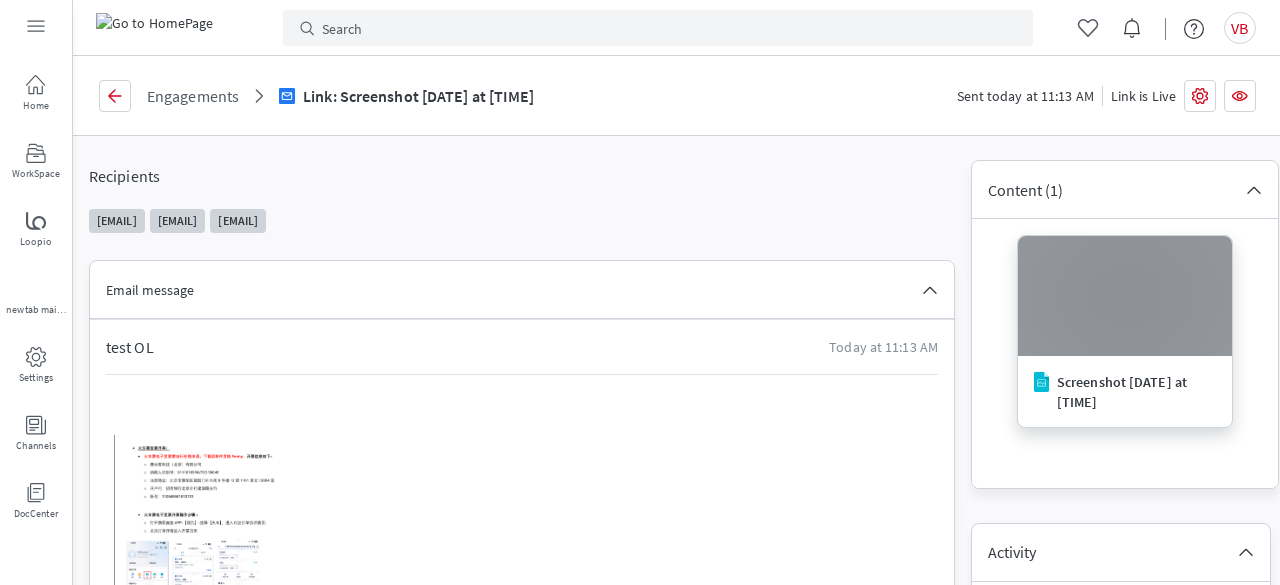 click at bounding box center [1125, 296] 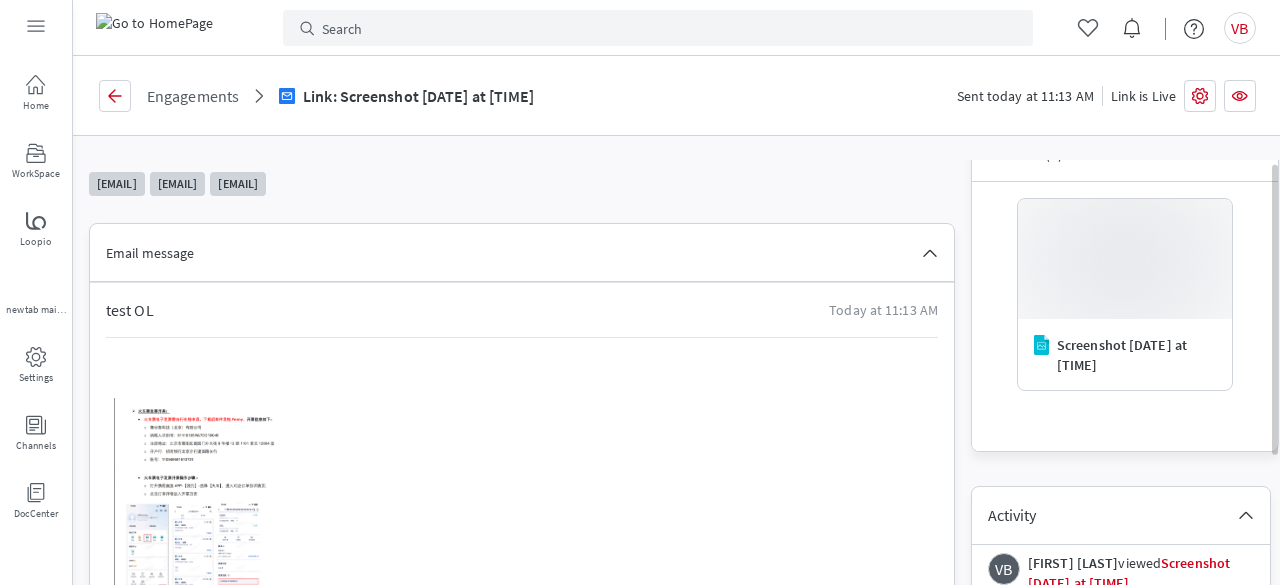 scroll, scrollTop: 0, scrollLeft: 0, axis: both 